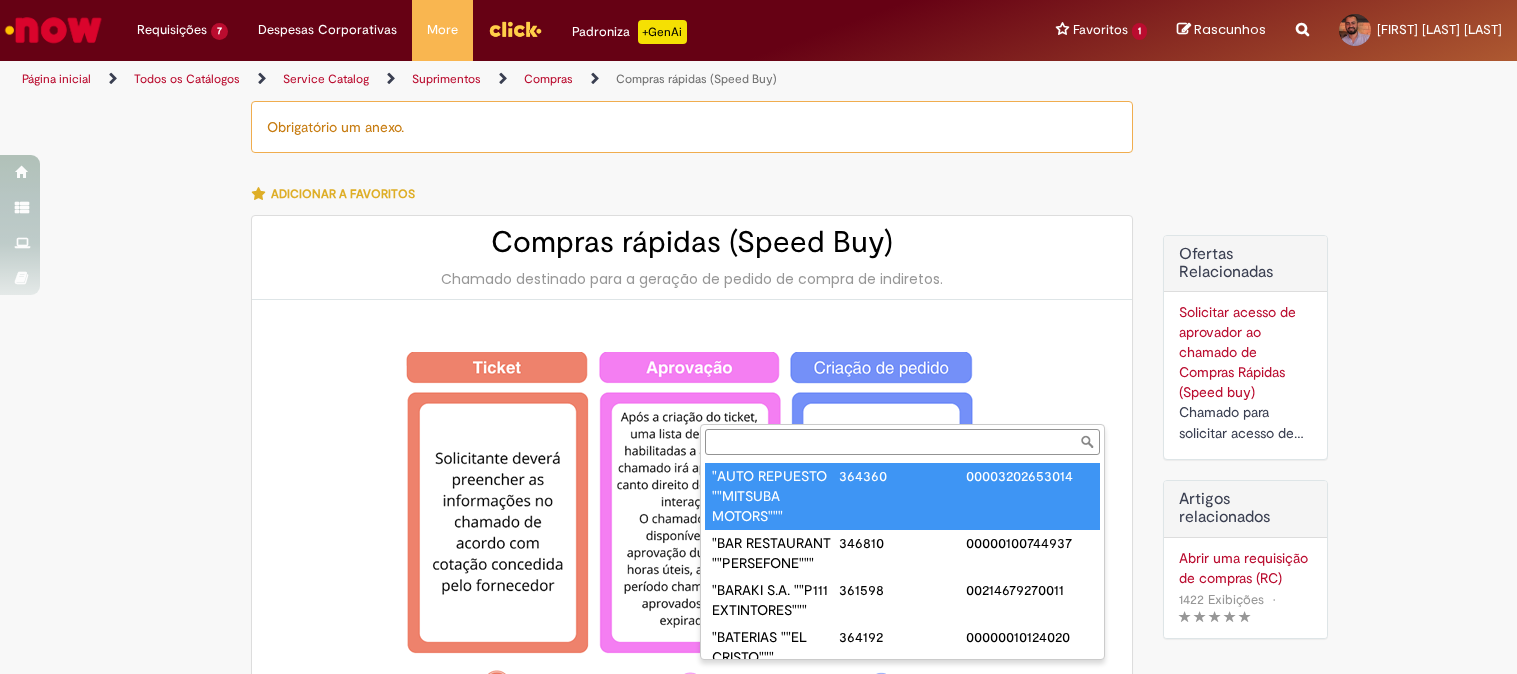 select on "**********" 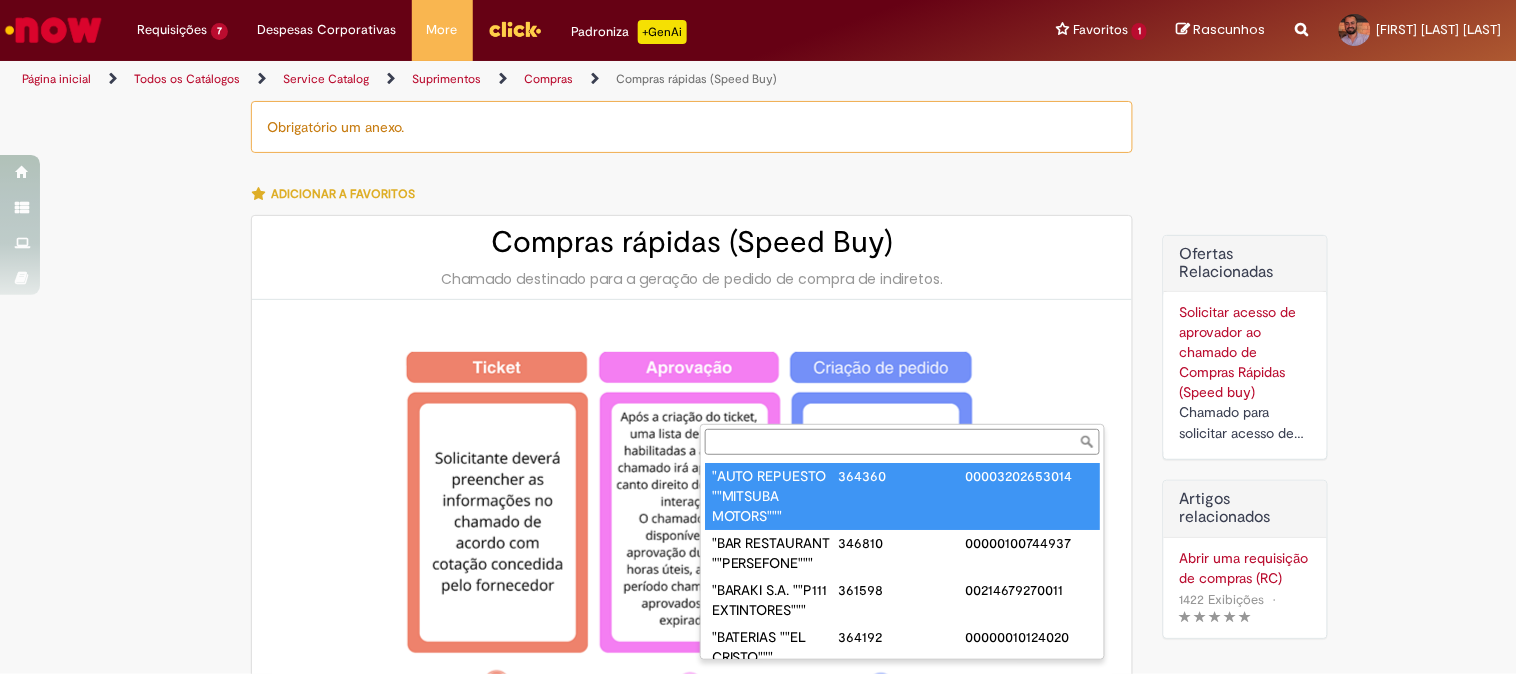 scroll, scrollTop: 2777, scrollLeft: 0, axis: vertical 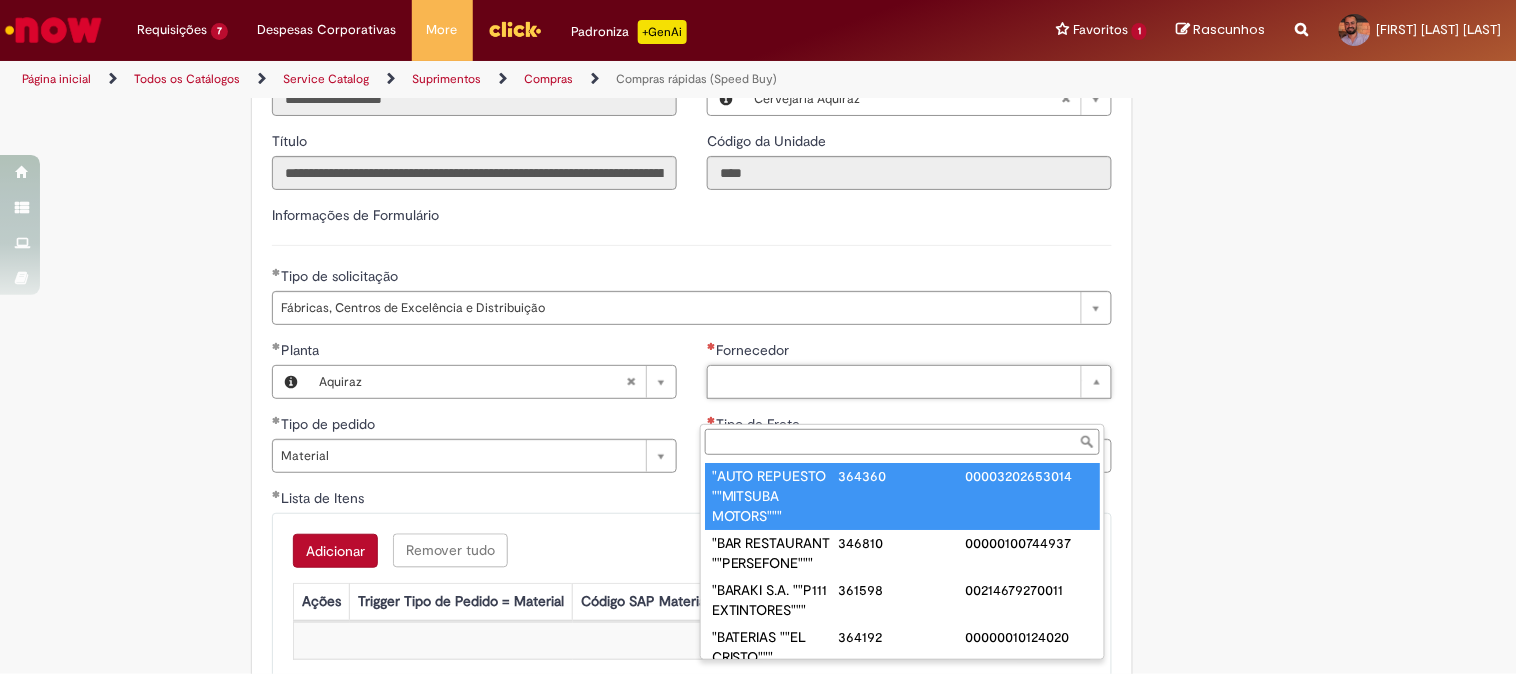 paste on "**********" 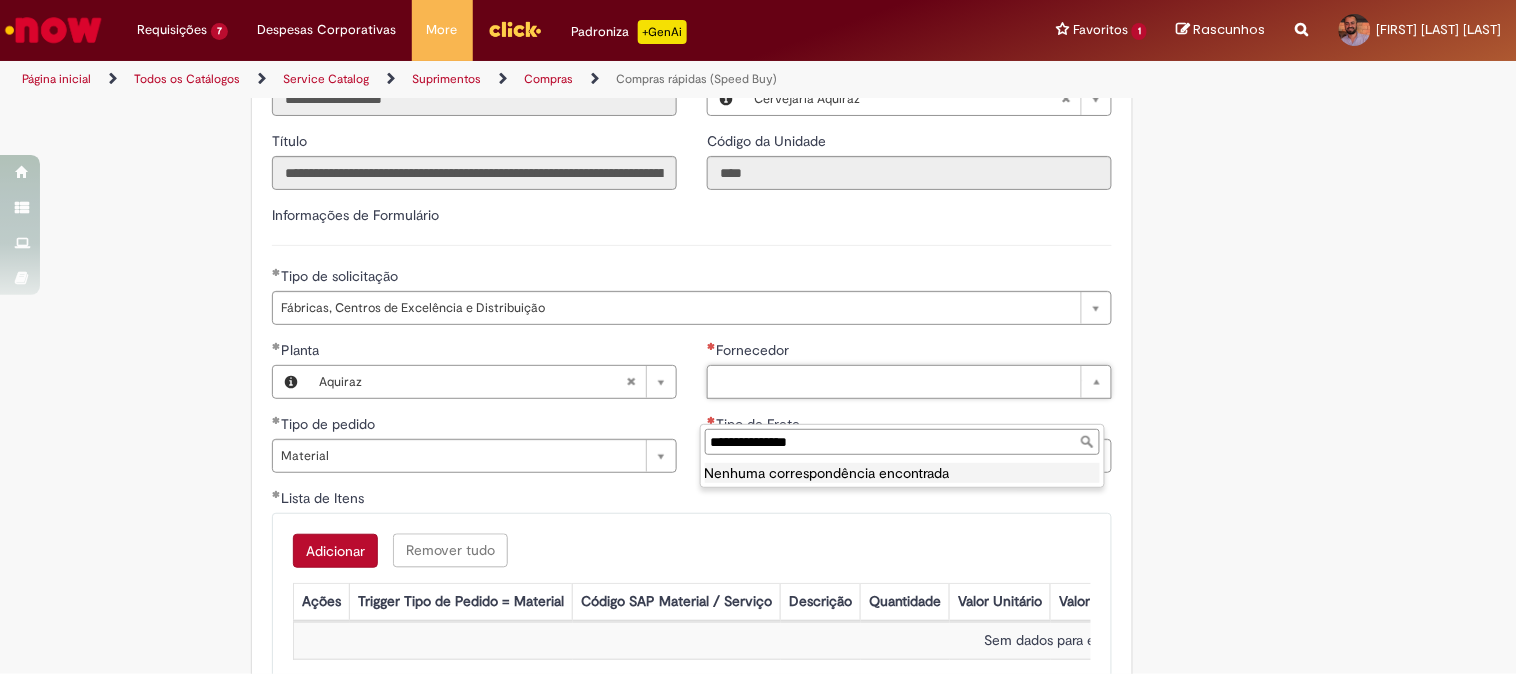 type on "**********" 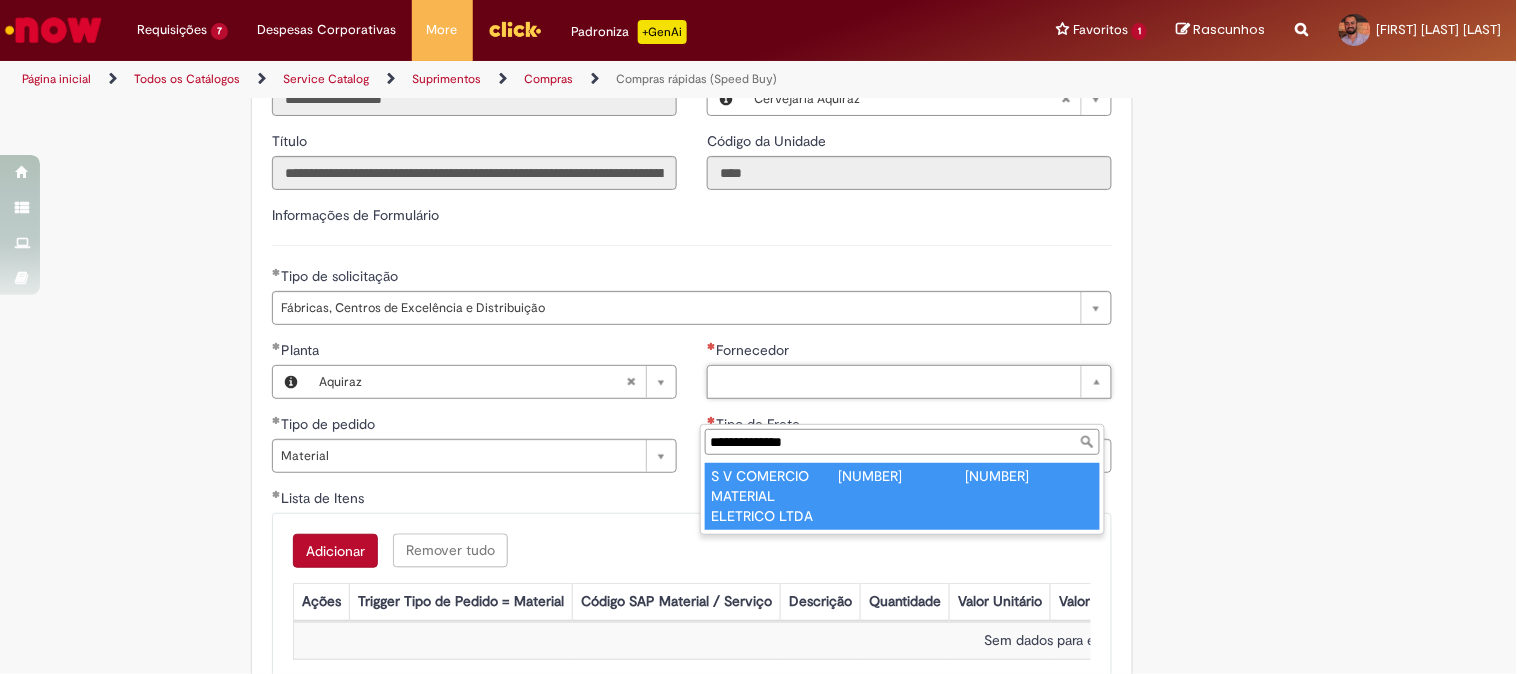 type on "**********" 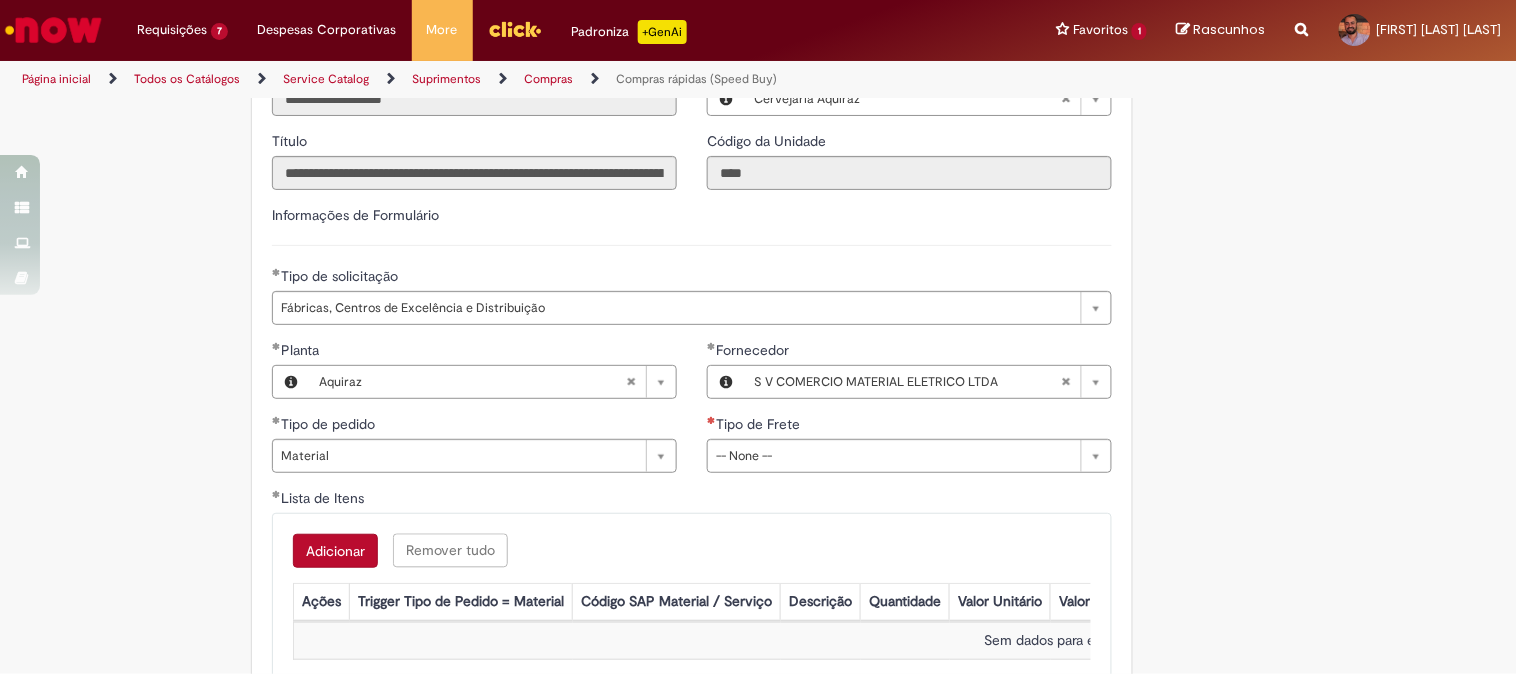 click on "Tire dúvidas com LupiAssist    +GenAI
Oi! Eu sou LupiAssist, uma Inteligência Artificial Generativa em constante aprendizado   Meu conteúdo é monitorado para trazer uma melhor experiência
Dúvidas comuns:
Só mais um instante, estou consultando nossas bases de conhecimento  e escrevendo a melhor resposta pra você!
Title
Lorem ipsum dolor sit amet    Fazer uma nova pergunta
Gerei esta resposta utilizando IA Generativa em conjunto com os nossos padrões. Em caso de divergência, os documentos oficiais prevalecerão.
Saiba mais em:
Ou ligue para:
E aí, te ajudei?
Sim, obrigado!" at bounding box center [758, -721] 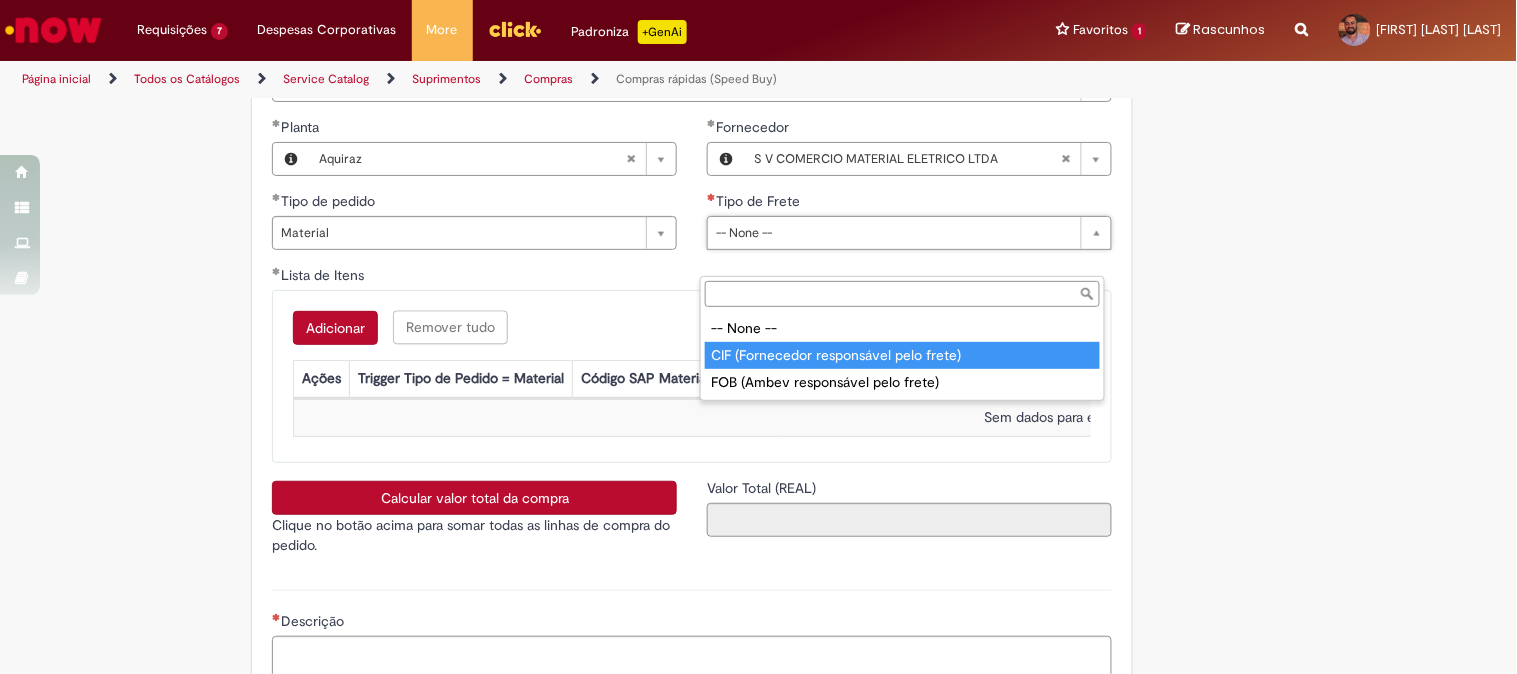 type on "**********" 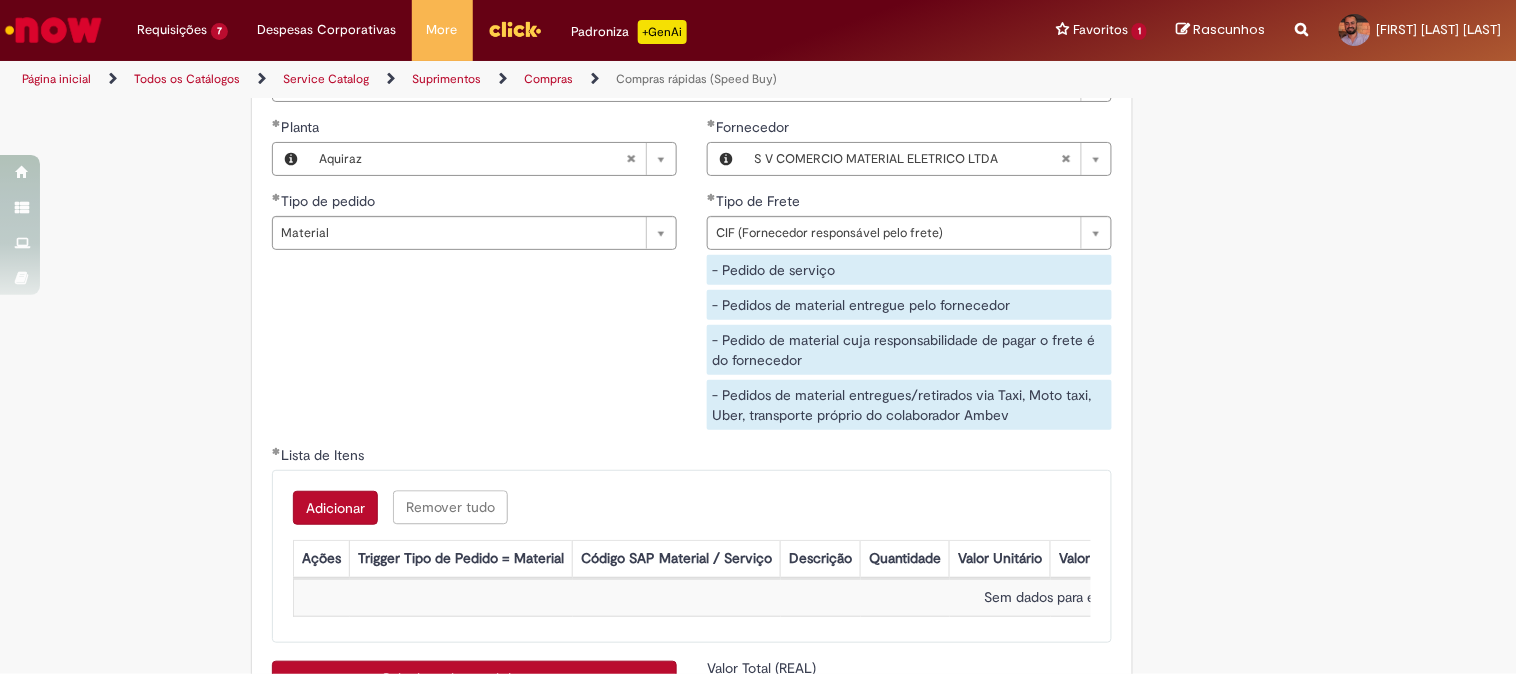click on "Adicionar" at bounding box center (335, 508) 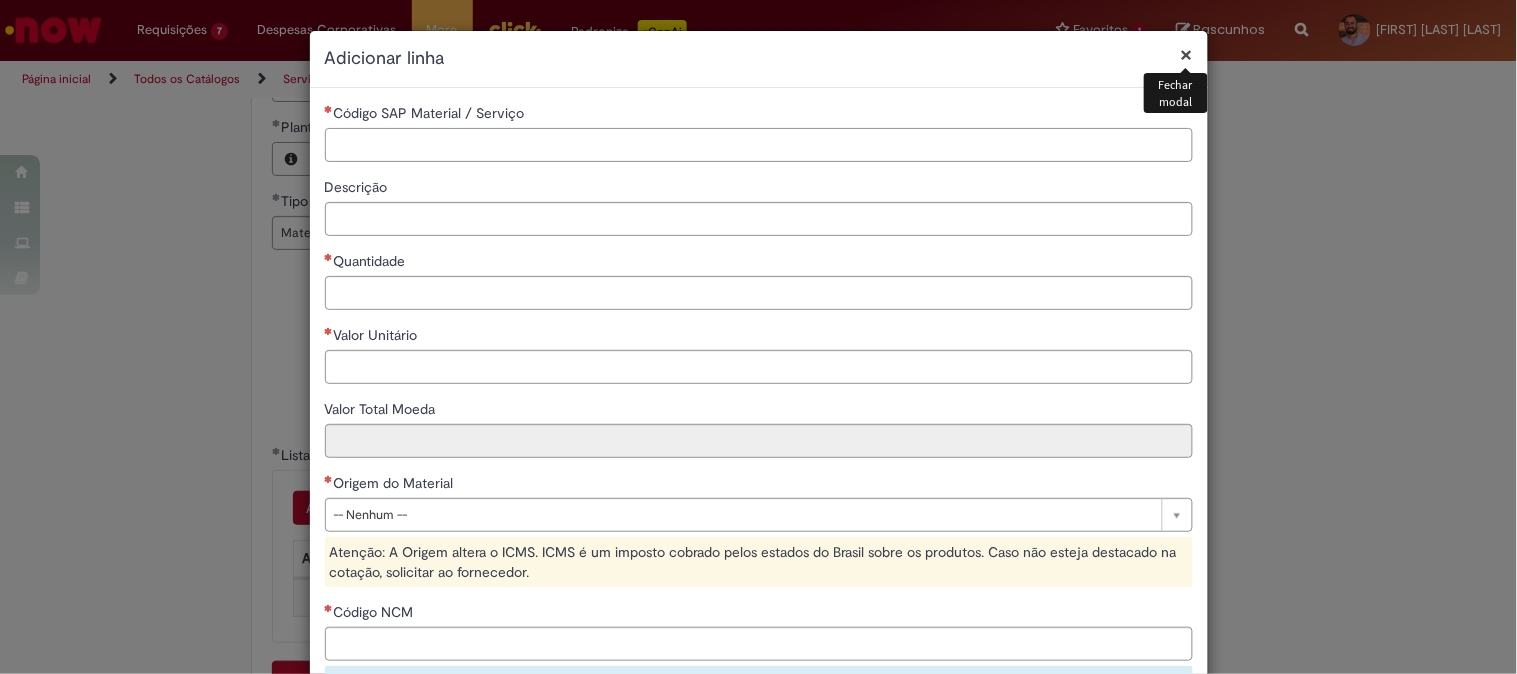 click on "Código SAP Material / Serviço" at bounding box center [759, 145] 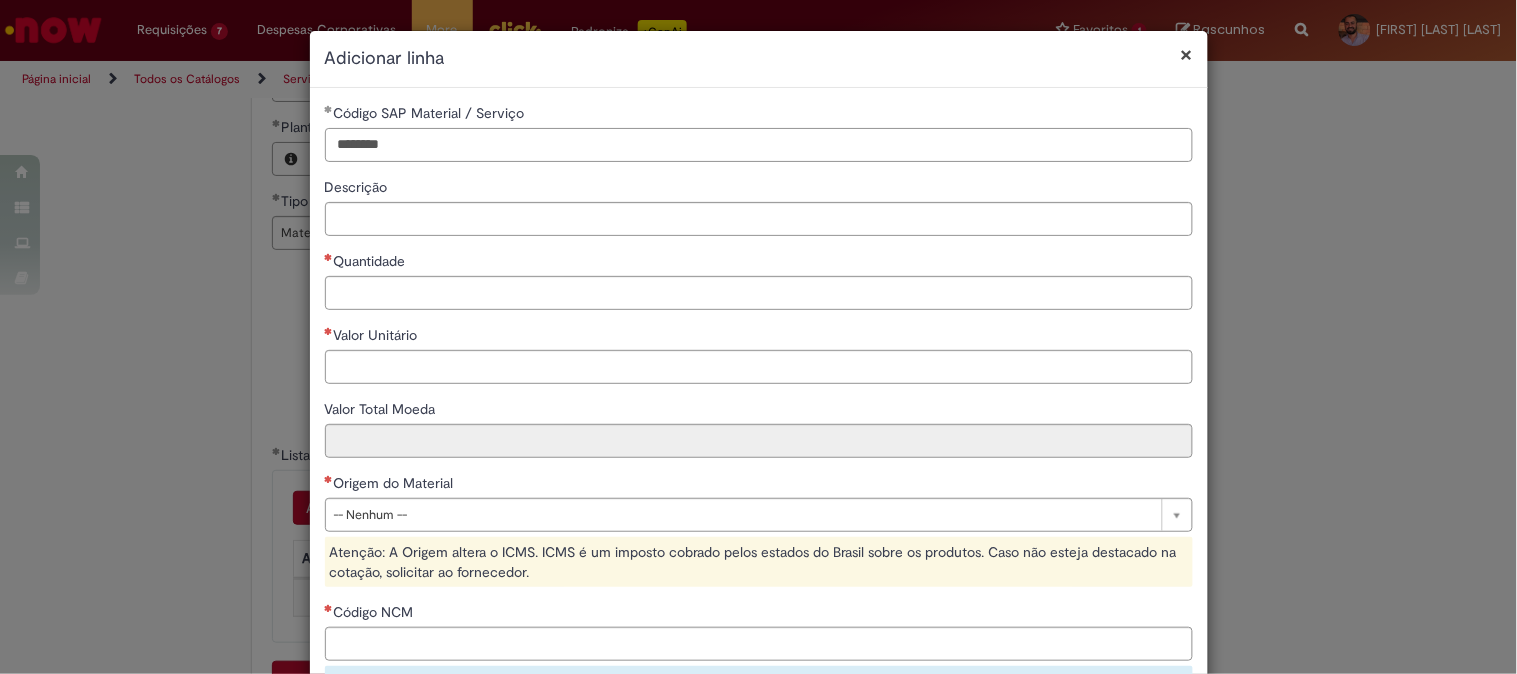 type on "********" 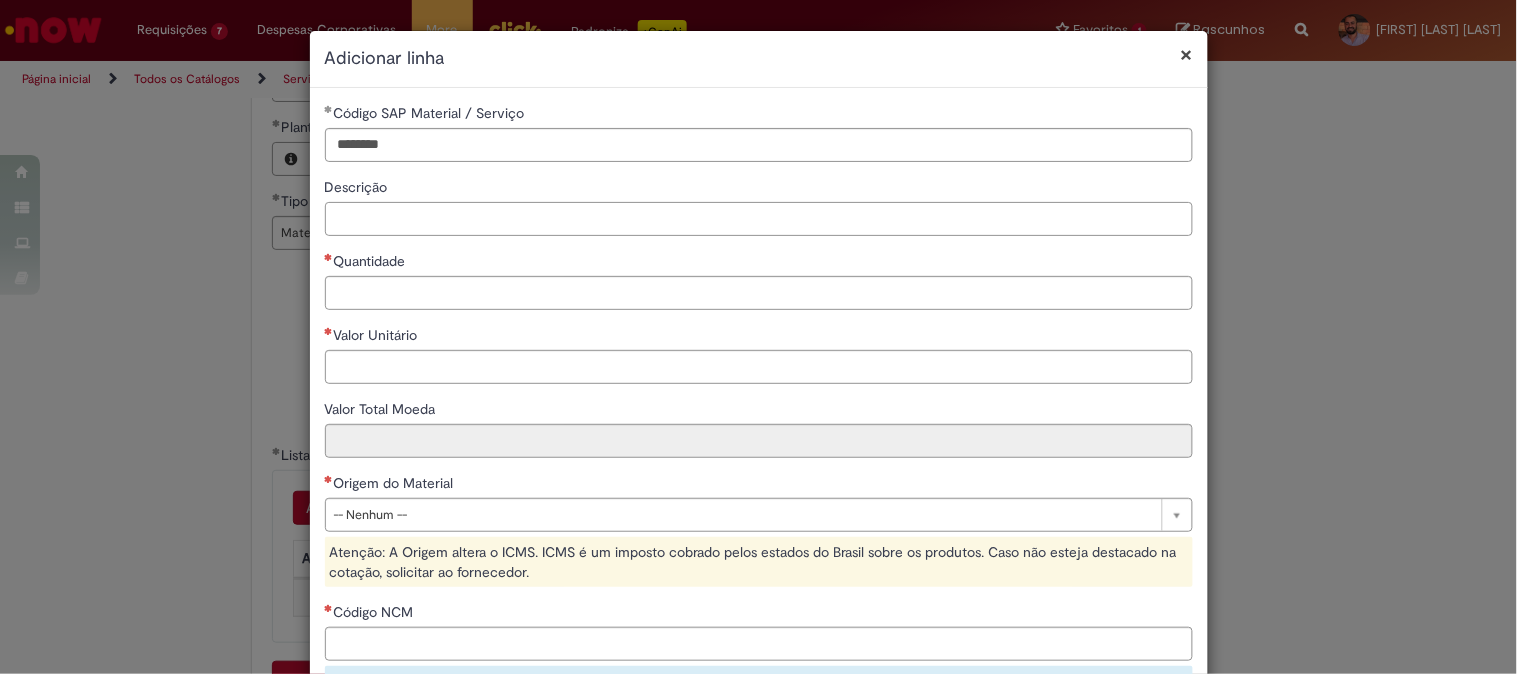 click on "Descrição" at bounding box center [759, 219] 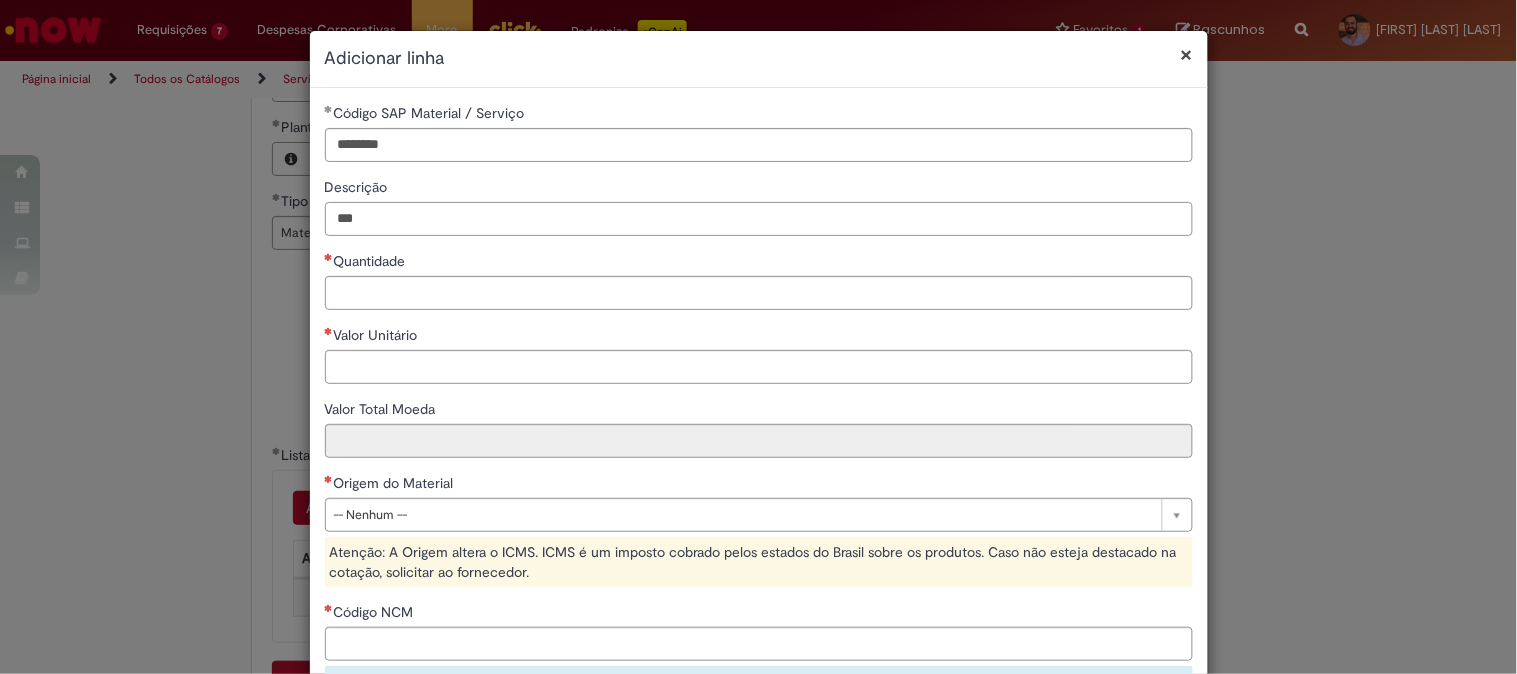 type on "***" 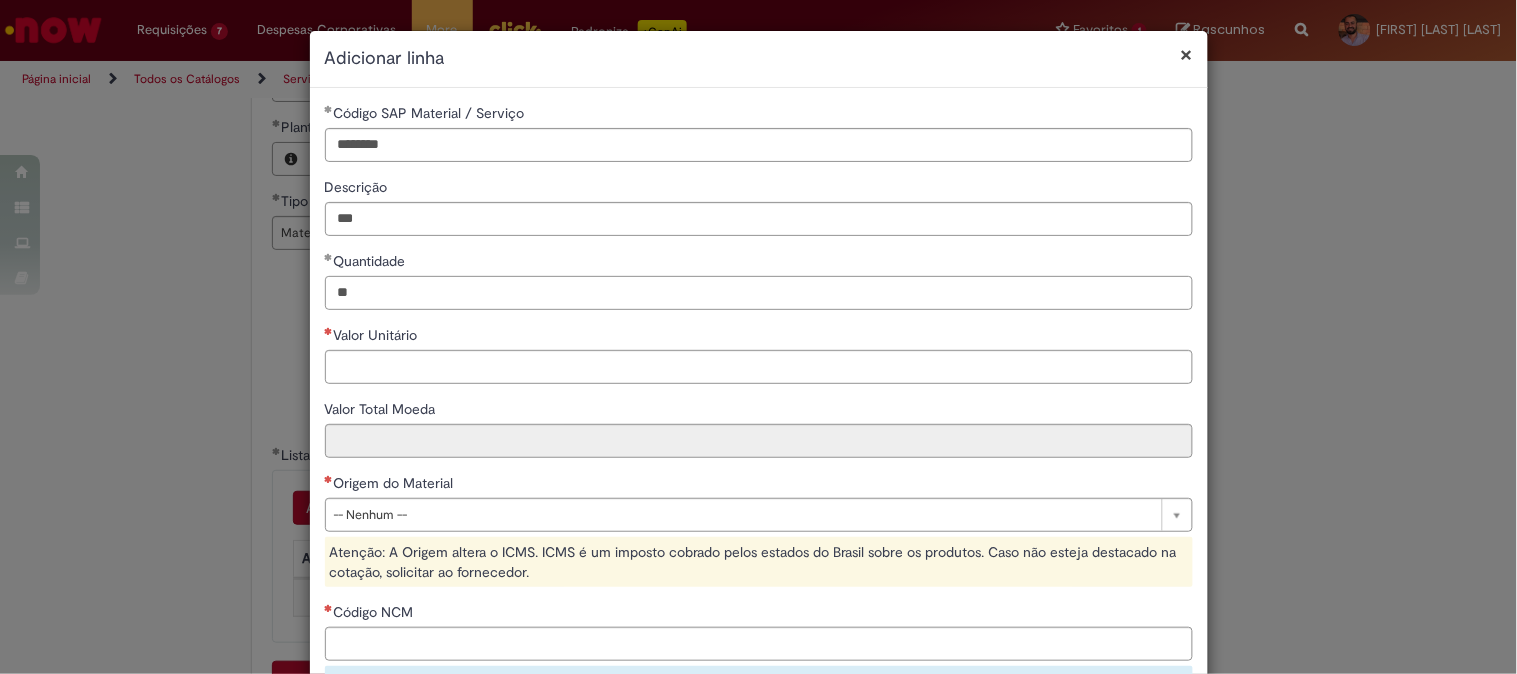 type on "**" 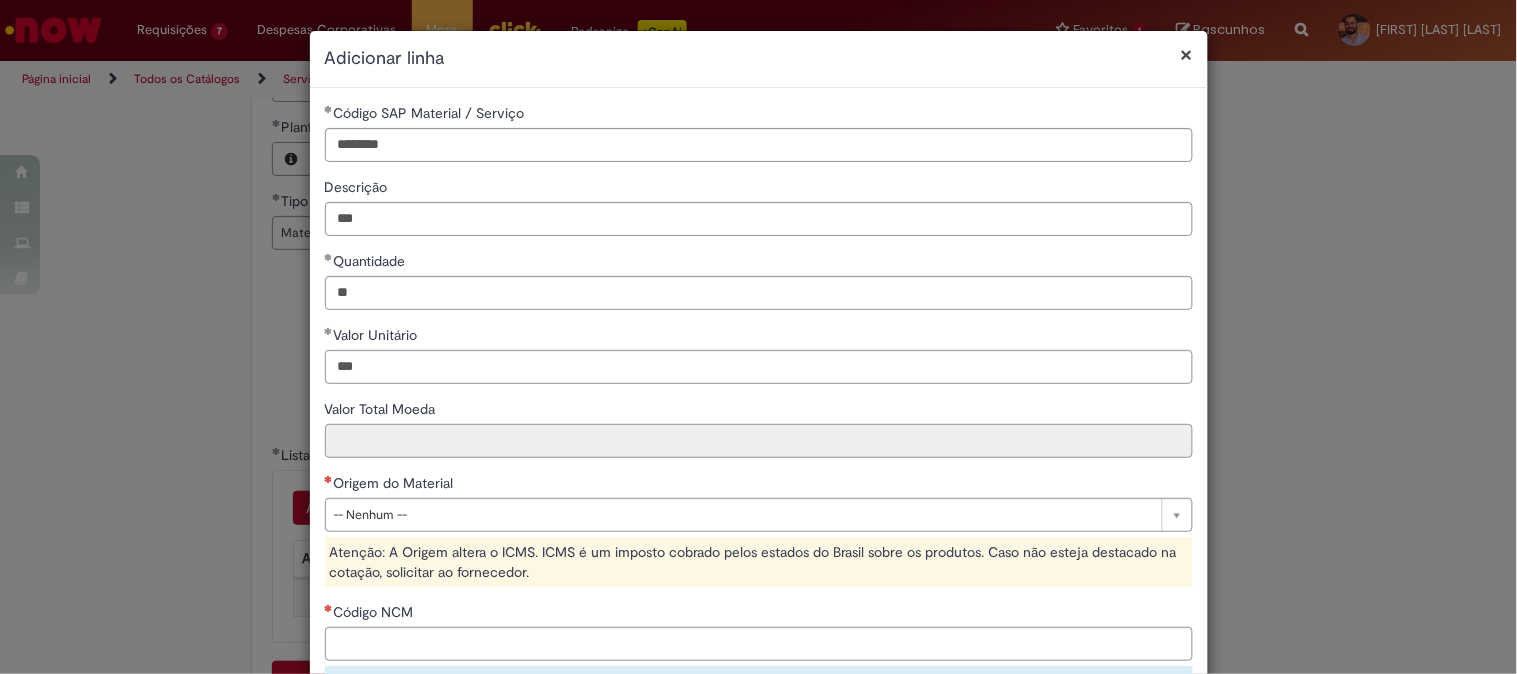 type on "******" 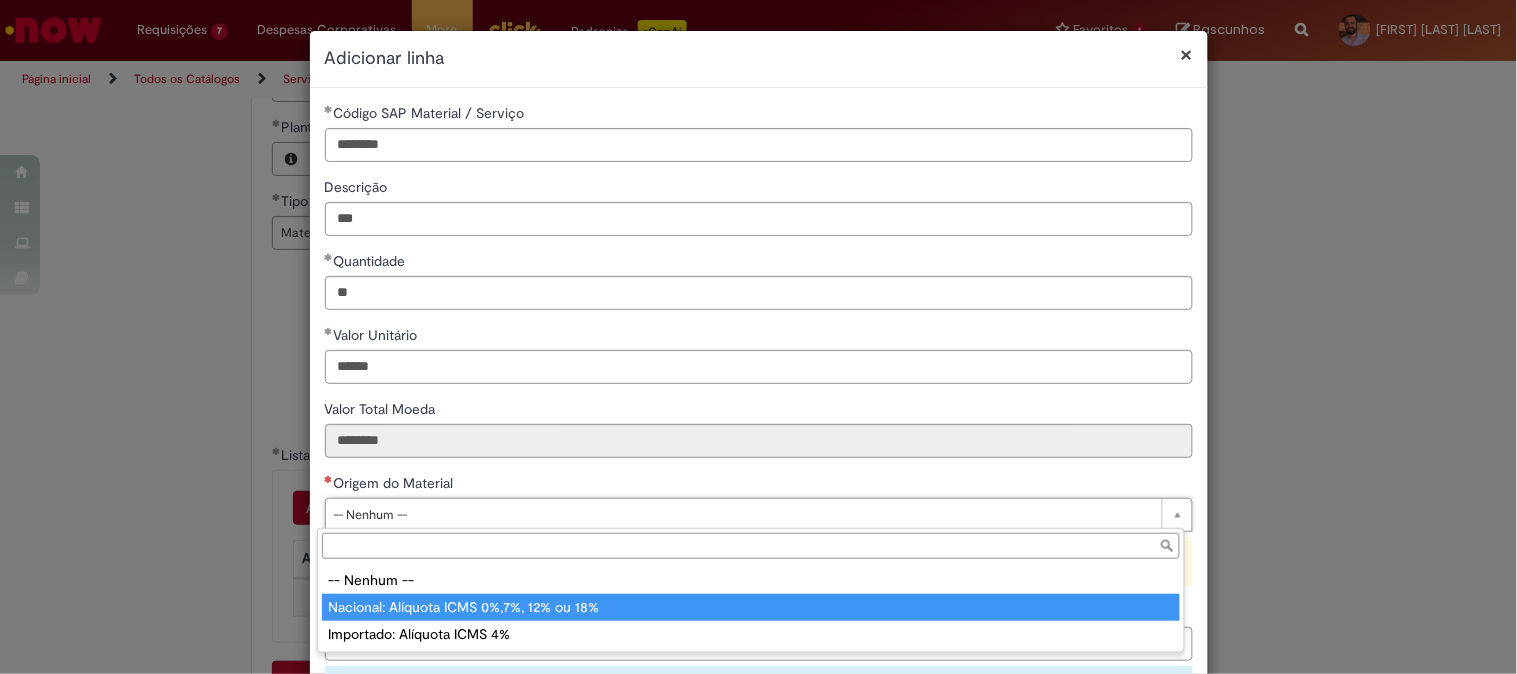 drag, startPoint x: 397, startPoint y: 606, endPoint x: 430, endPoint y: 597, distance: 34.20526 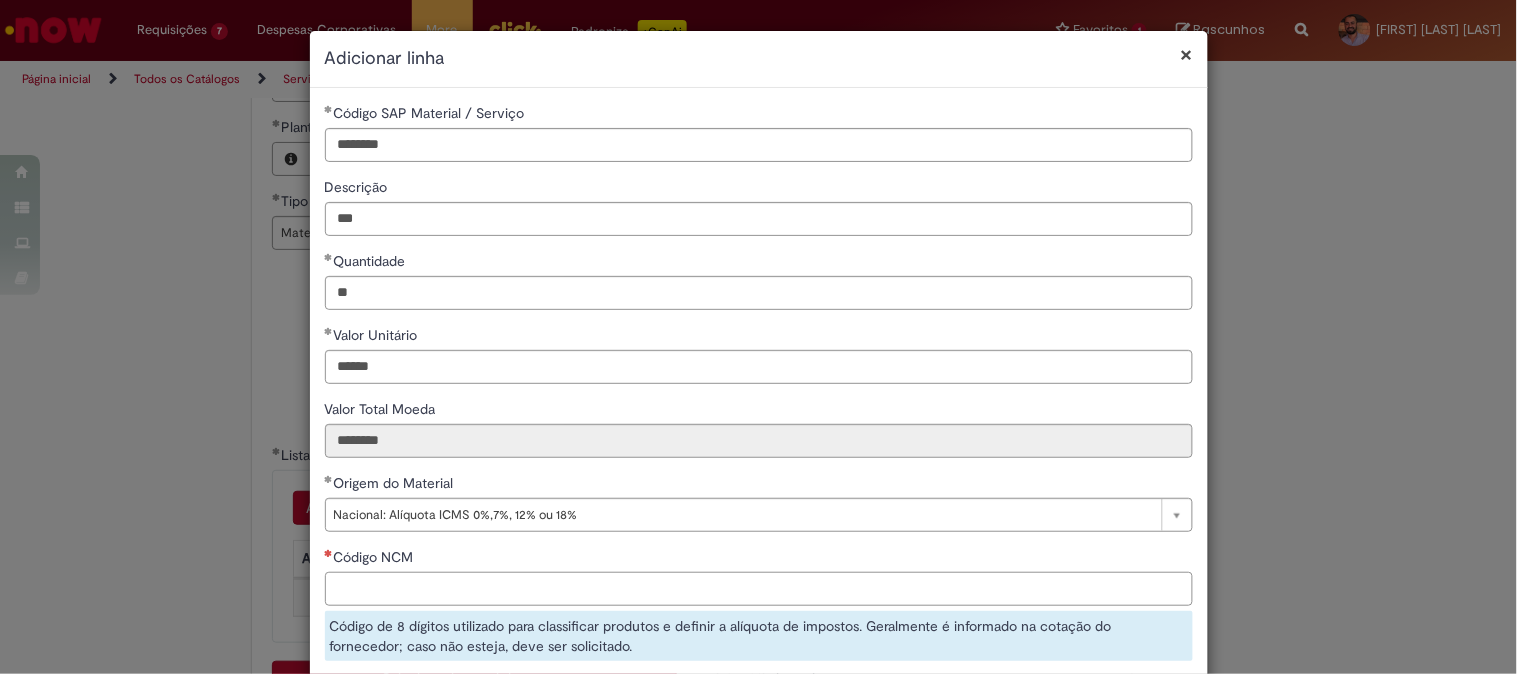 click on "Código NCM" at bounding box center [759, 589] 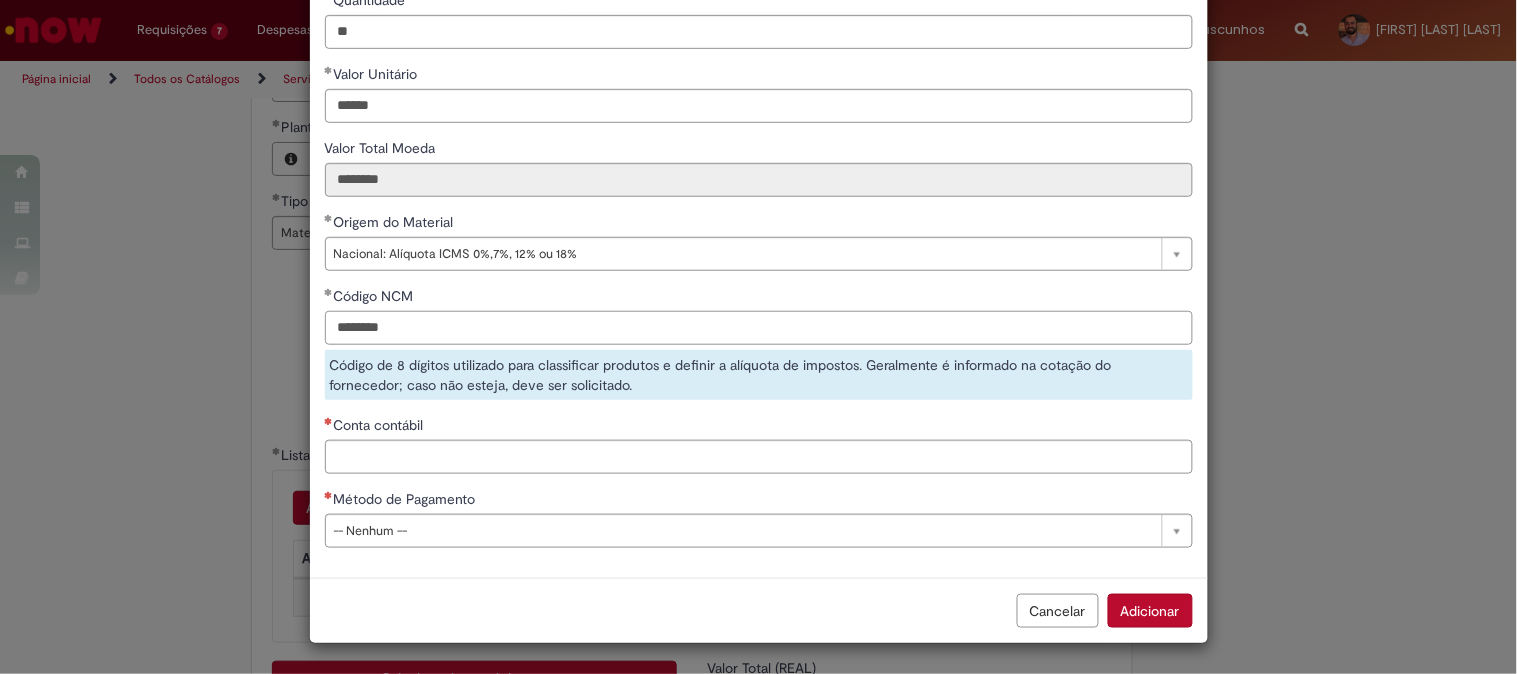 type on "********" 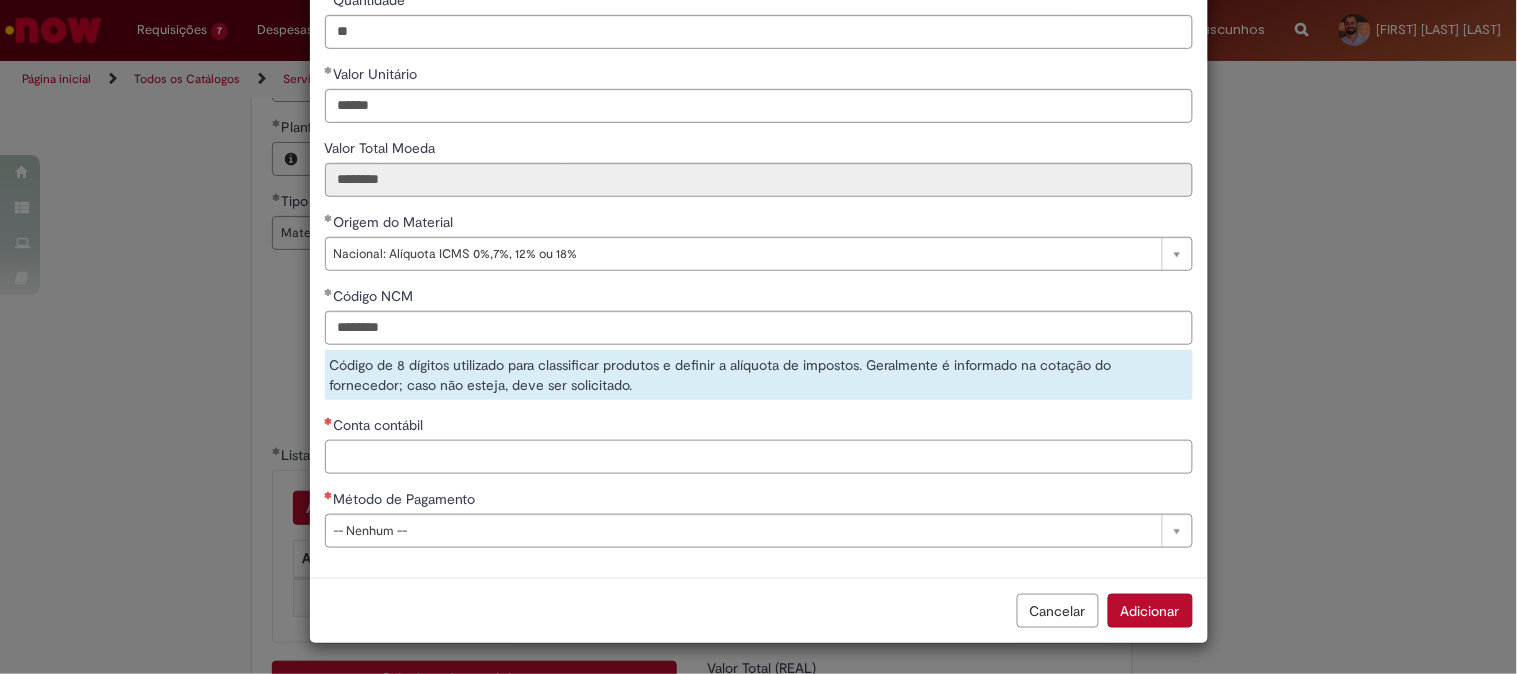 click on "Conta contábil" at bounding box center [759, 457] 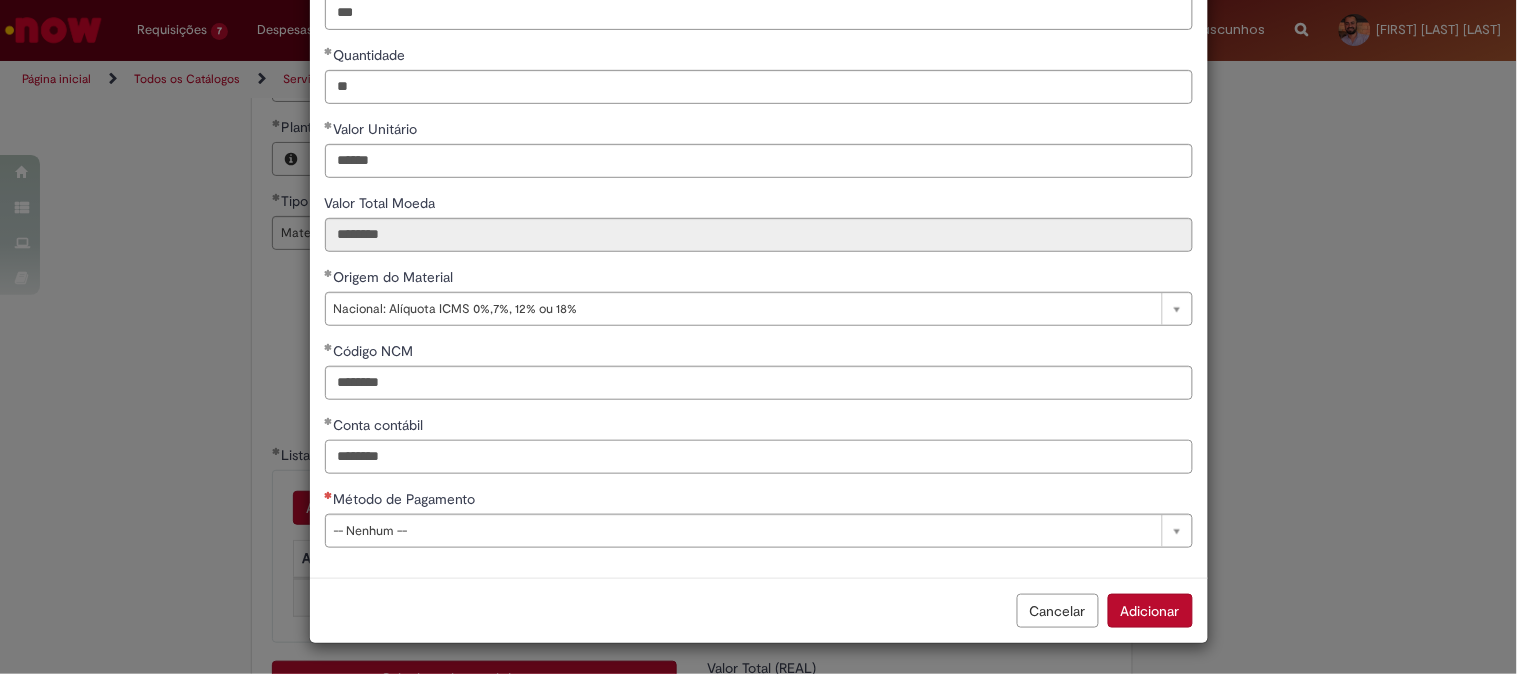 type on "********" 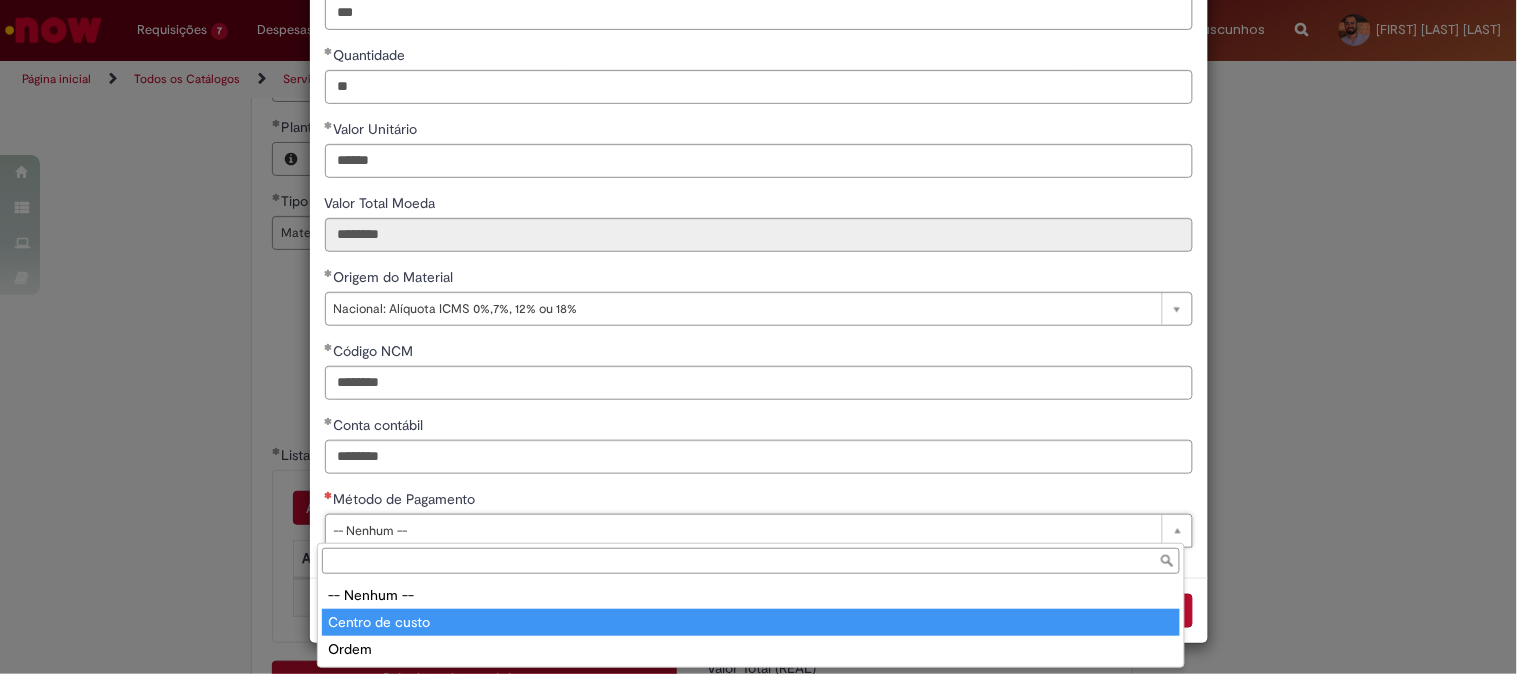 type on "**********" 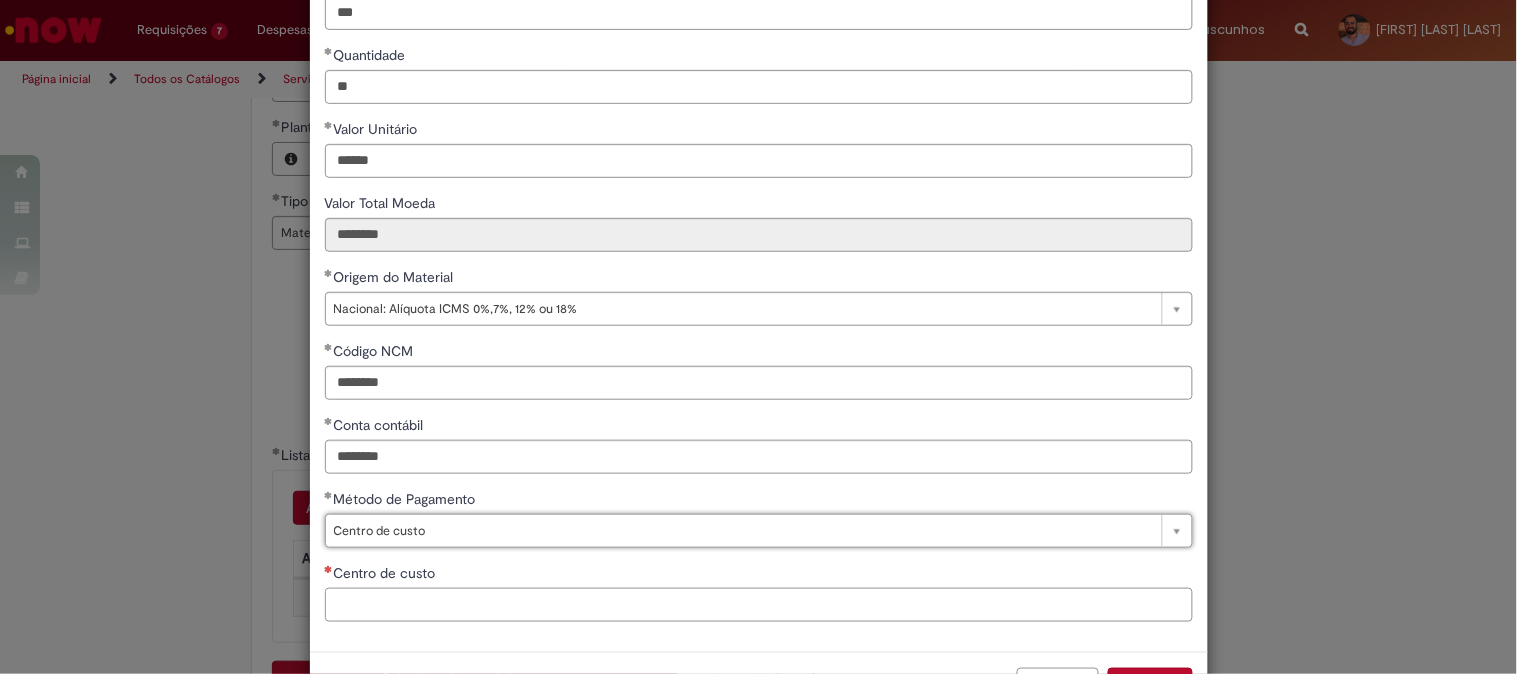 click on "Centro de custo" at bounding box center [759, 605] 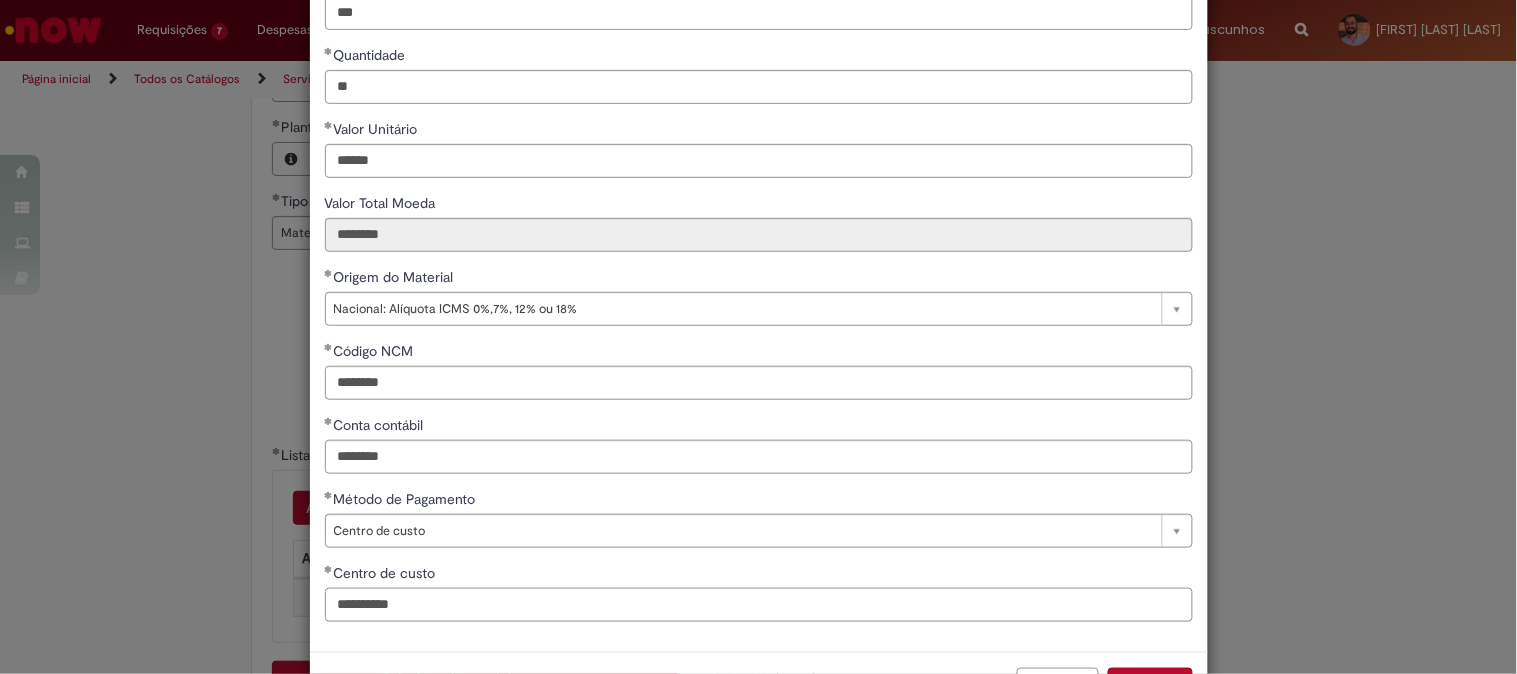 scroll, scrollTop: 280, scrollLeft: 0, axis: vertical 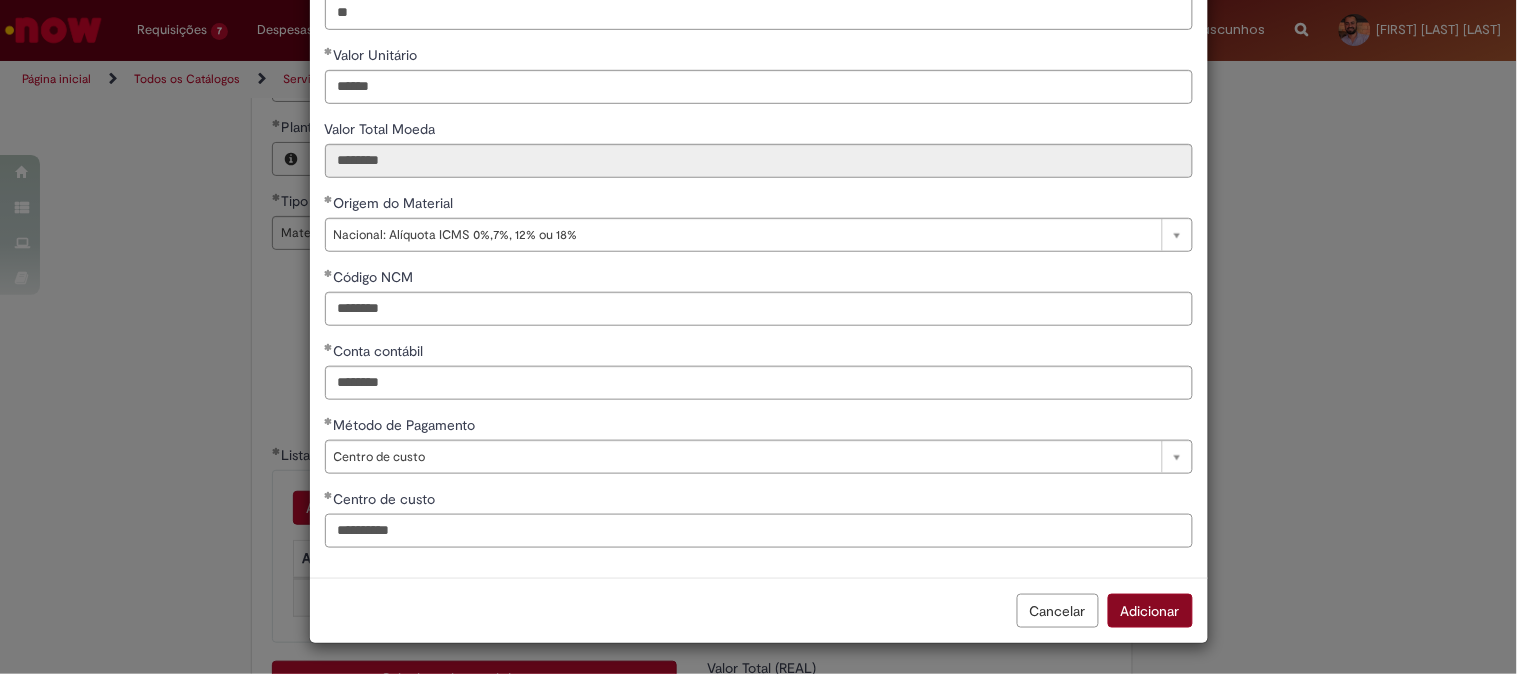 type on "**********" 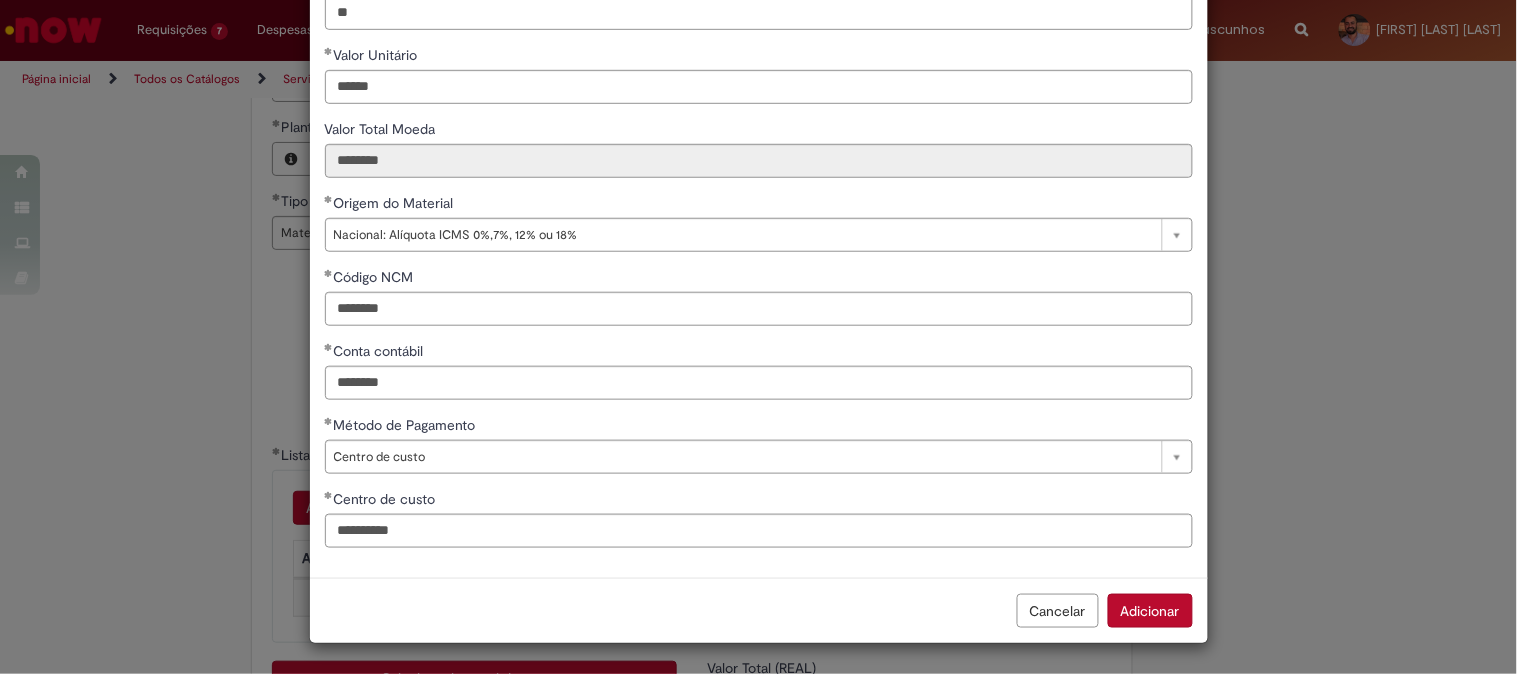 click on "Adicionar" at bounding box center [1150, 611] 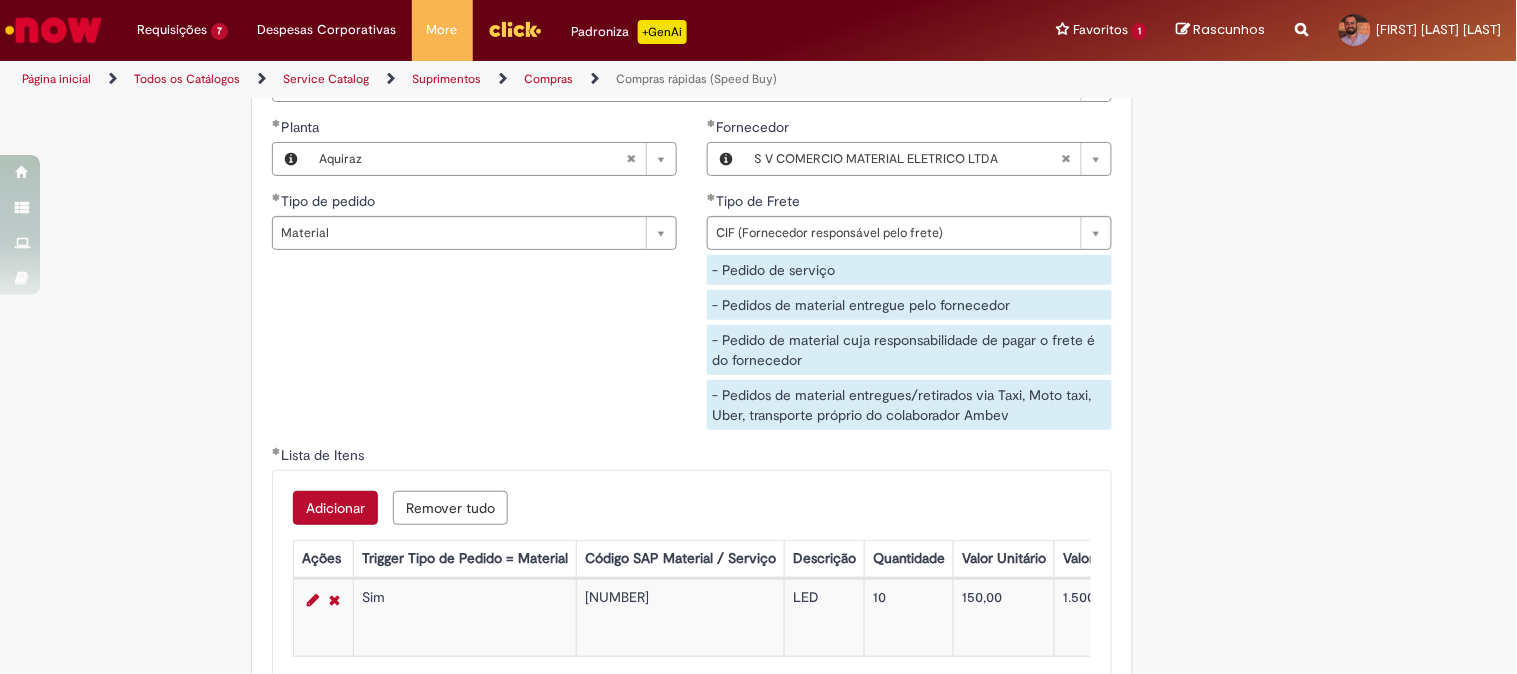 scroll, scrollTop: 3222, scrollLeft: 0, axis: vertical 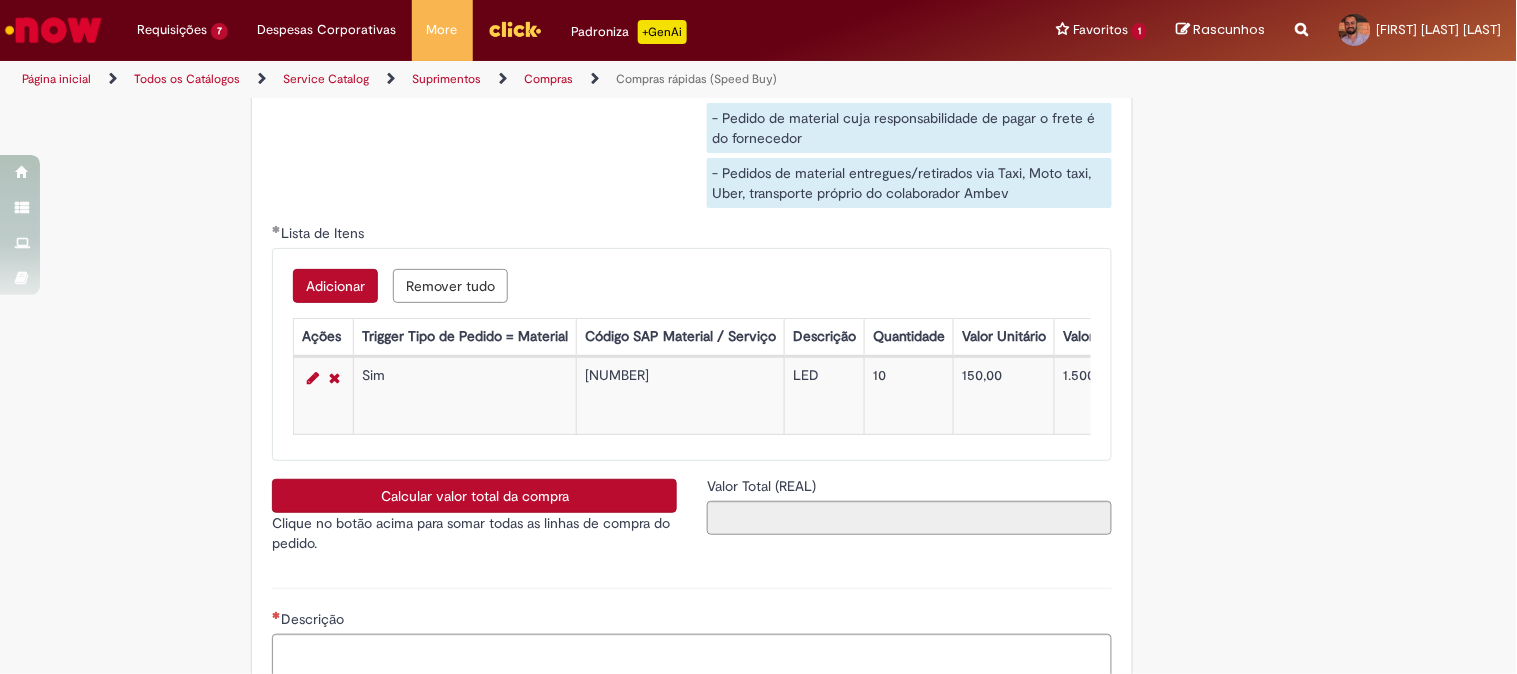 click on "Calcular valor total da compra" at bounding box center (474, 496) 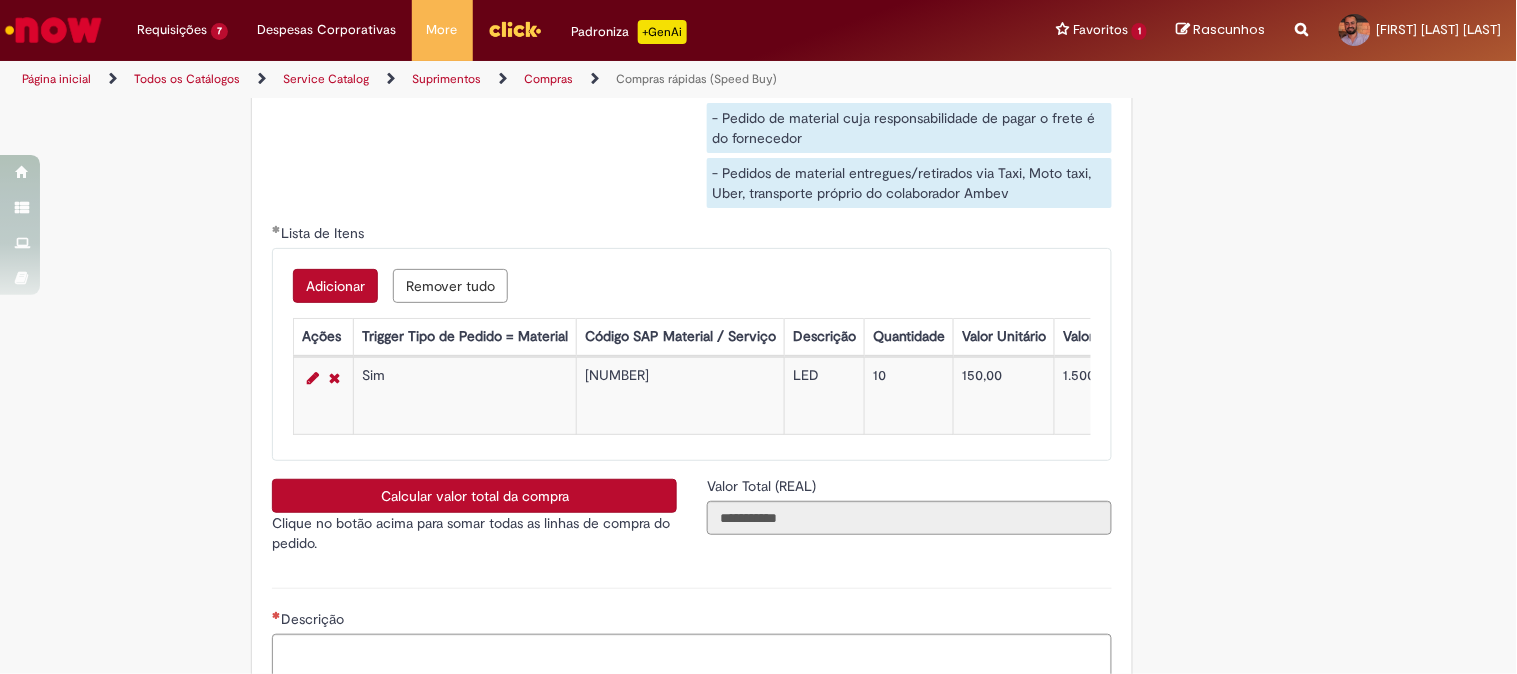 scroll, scrollTop: 3444, scrollLeft: 0, axis: vertical 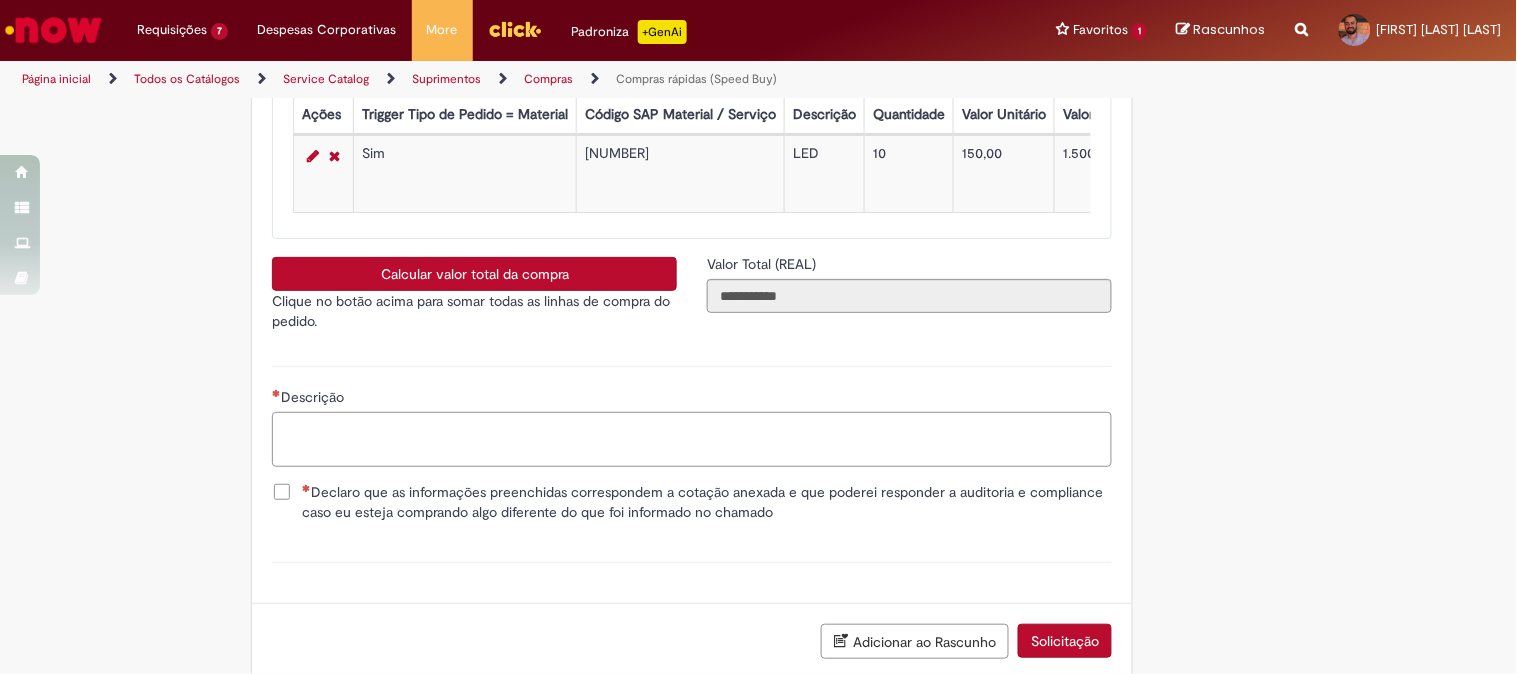 click on "Descrição" at bounding box center [692, 439] 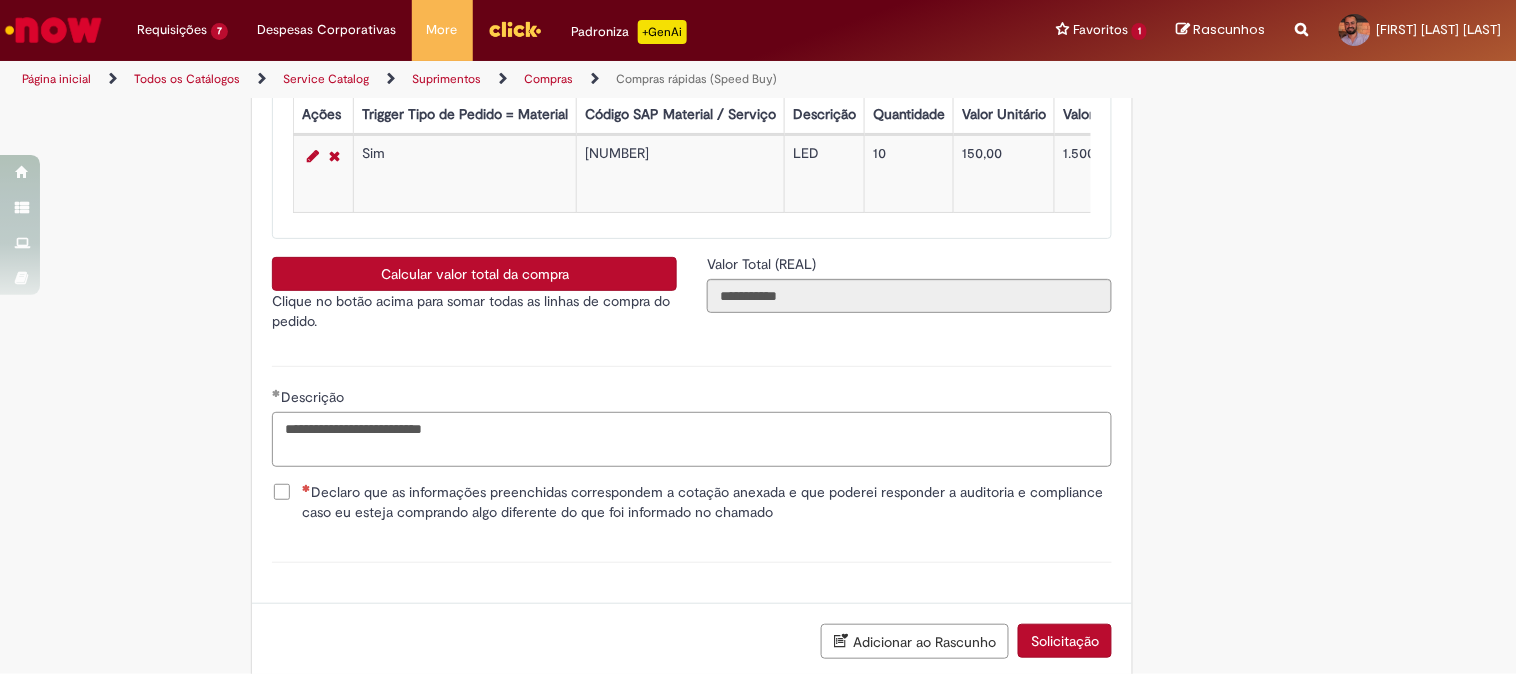 type on "**********" 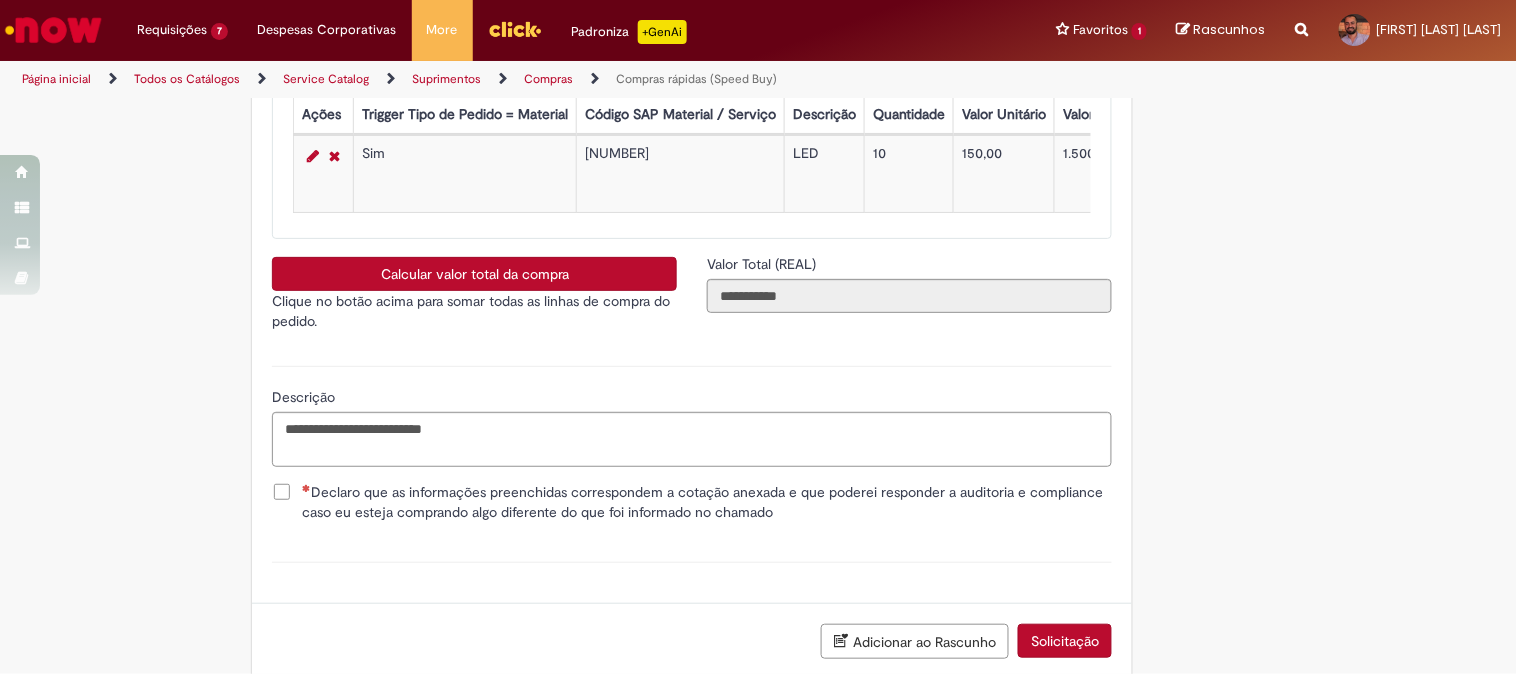 click on "Declaro que as informações preenchidas correspondem a cotação anexada e que poderei responder a auditoria e compliance caso eu esteja comprando algo diferente do que foi informado no chamado" at bounding box center (707, 502) 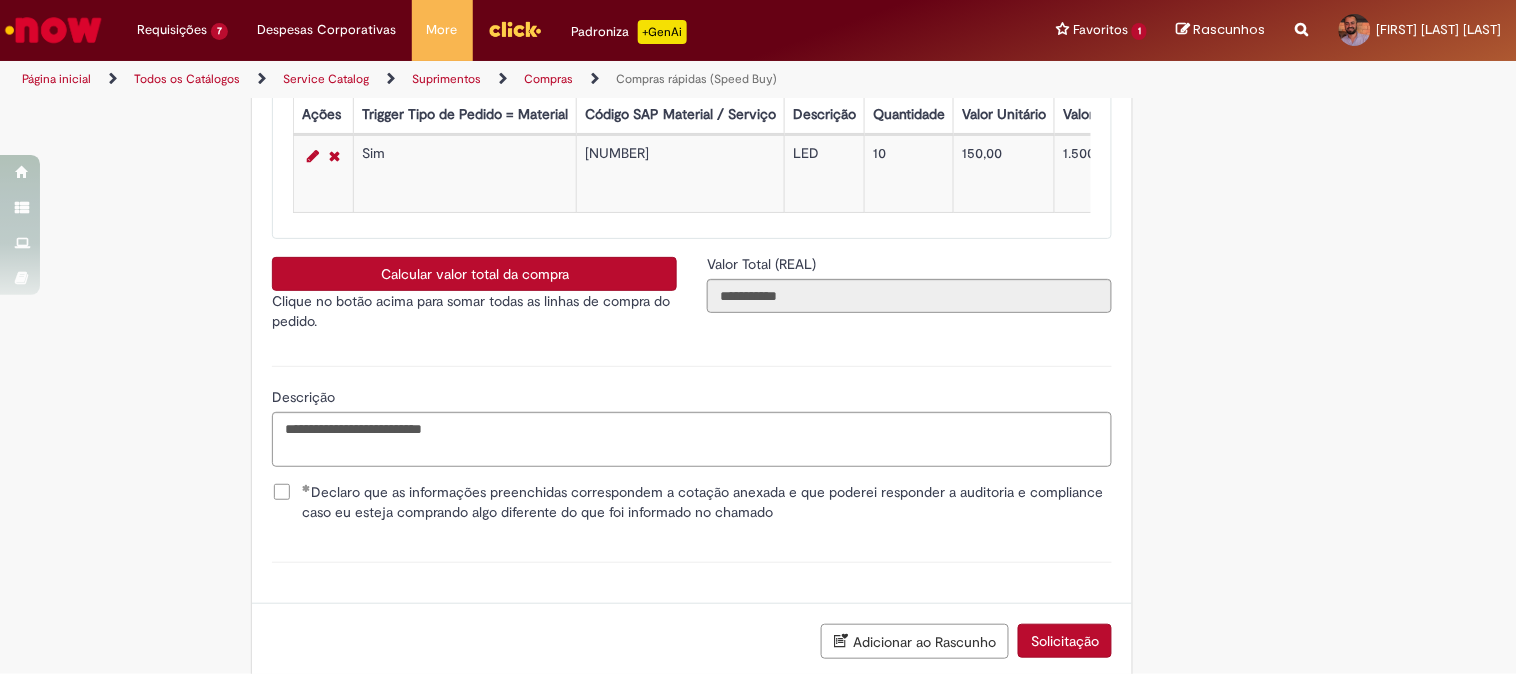scroll, scrollTop: 3606, scrollLeft: 0, axis: vertical 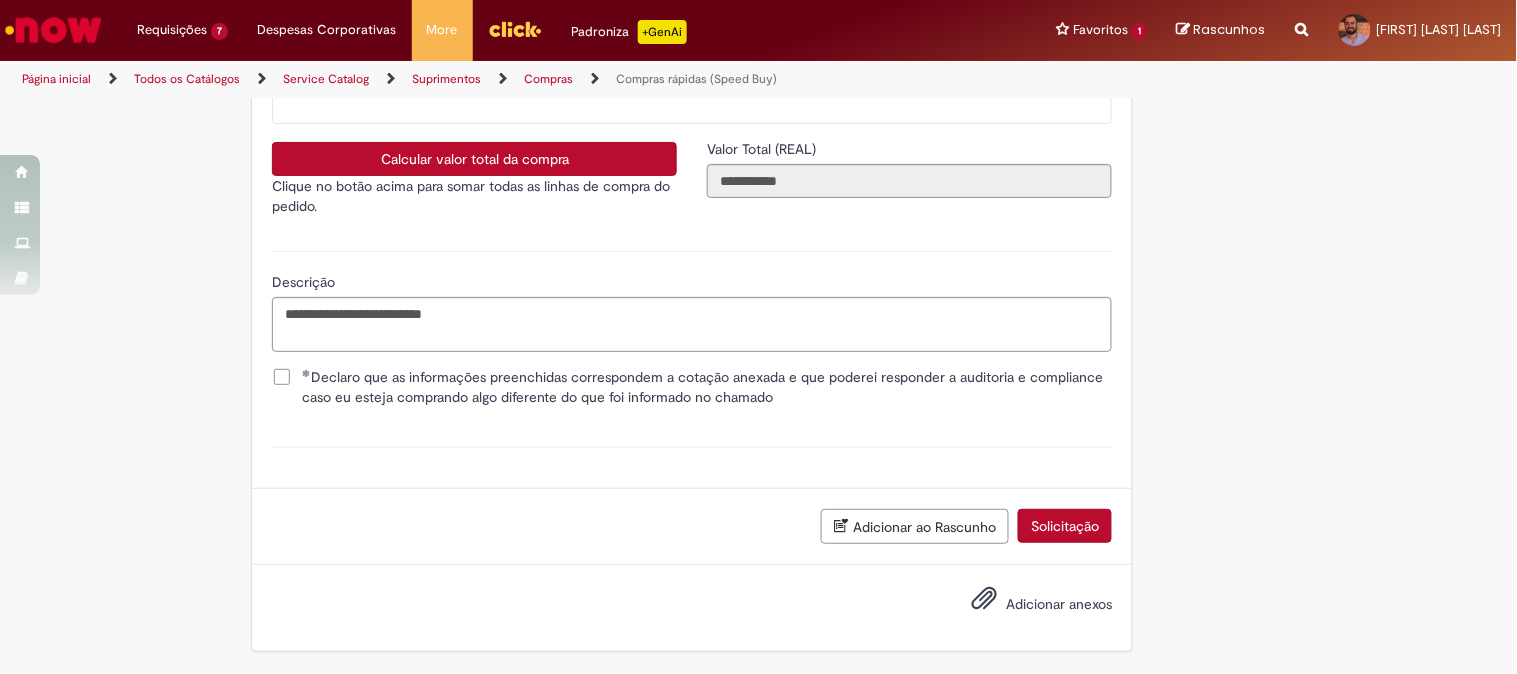click on "Adicionar anexos" at bounding box center [1059, 604] 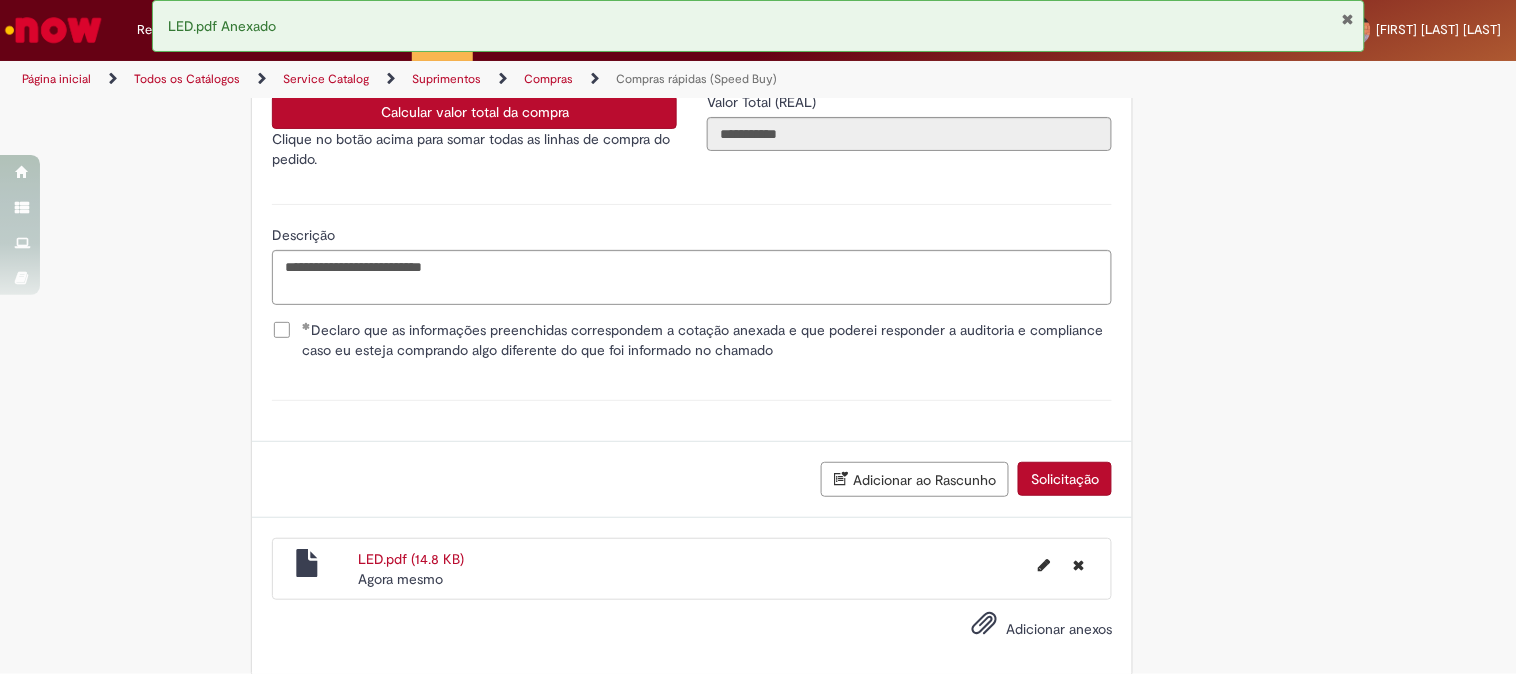 click on "Solicitação" at bounding box center [1065, 479] 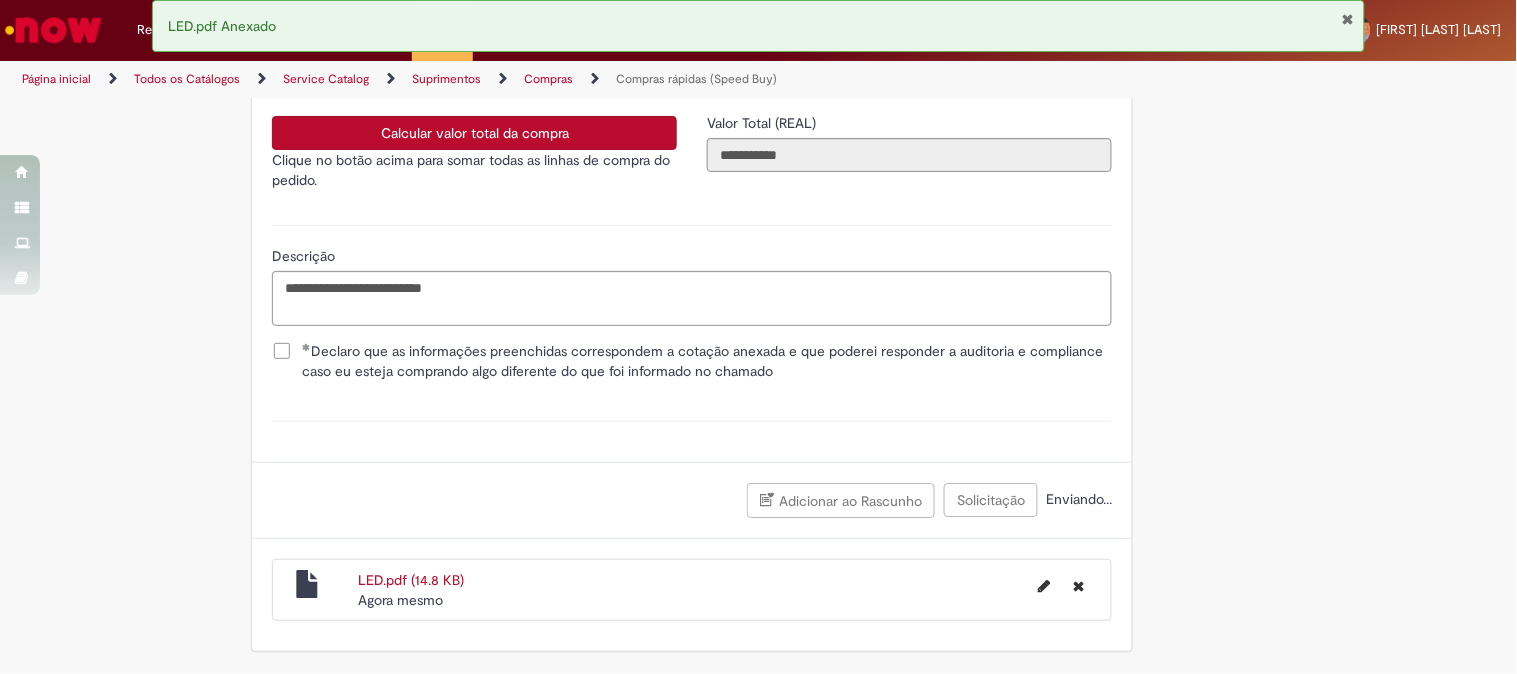 click at bounding box center (1347, 19) 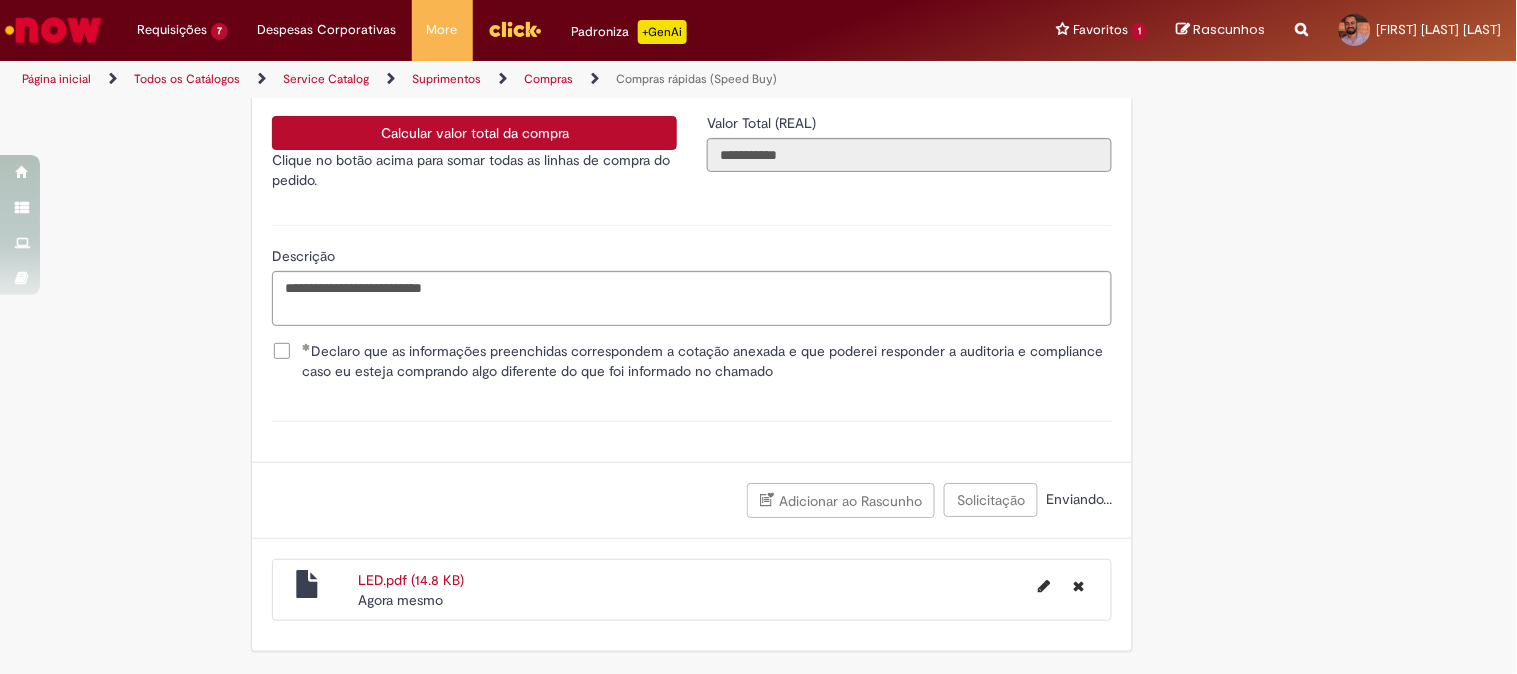 scroll, scrollTop: 3560, scrollLeft: 0, axis: vertical 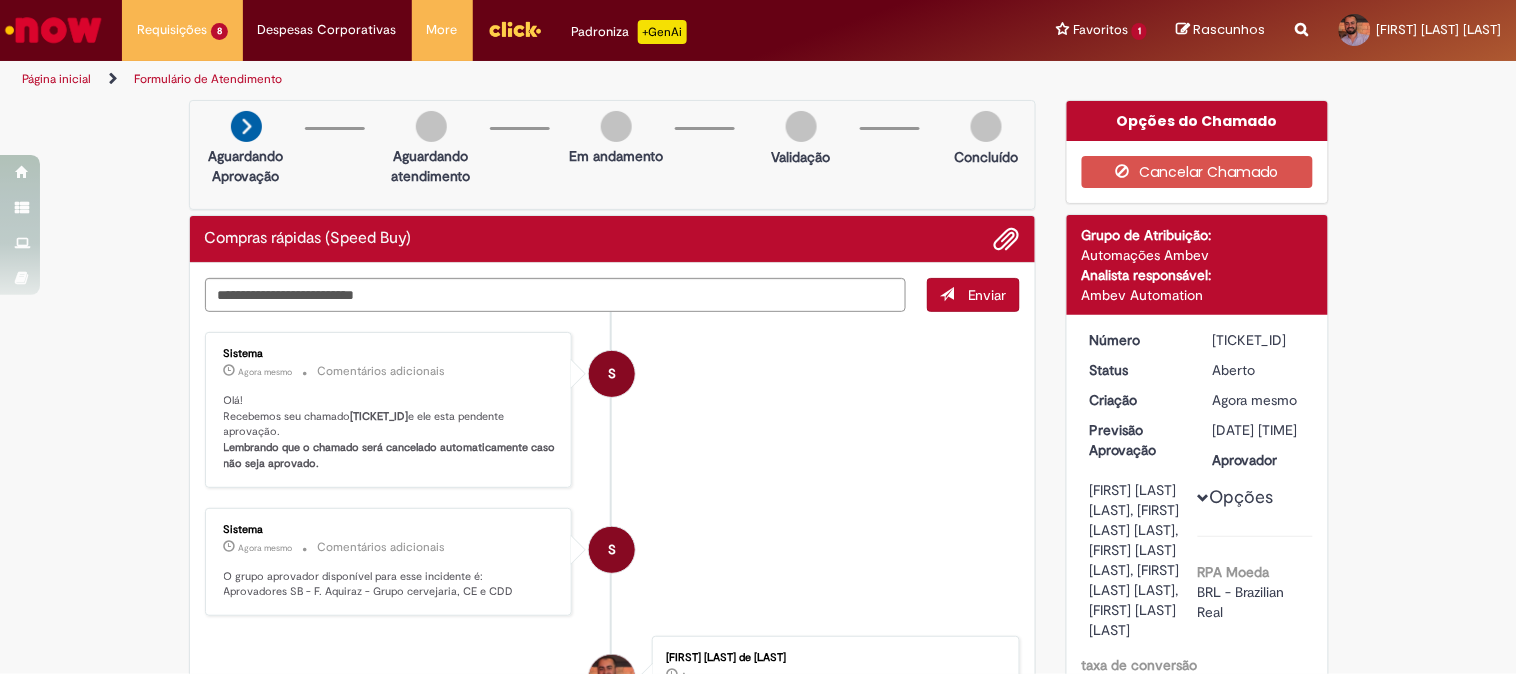 click on "[TICKET_ID]" at bounding box center (1259, 340) 